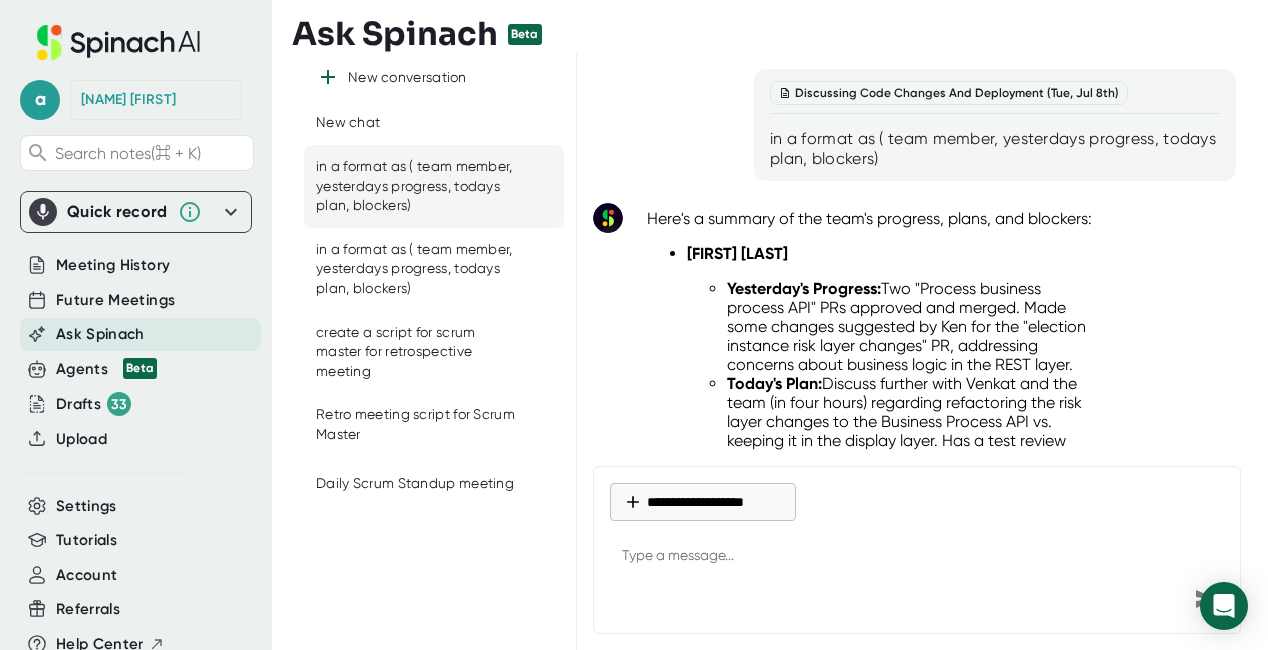 scroll, scrollTop: 0, scrollLeft: 0, axis: both 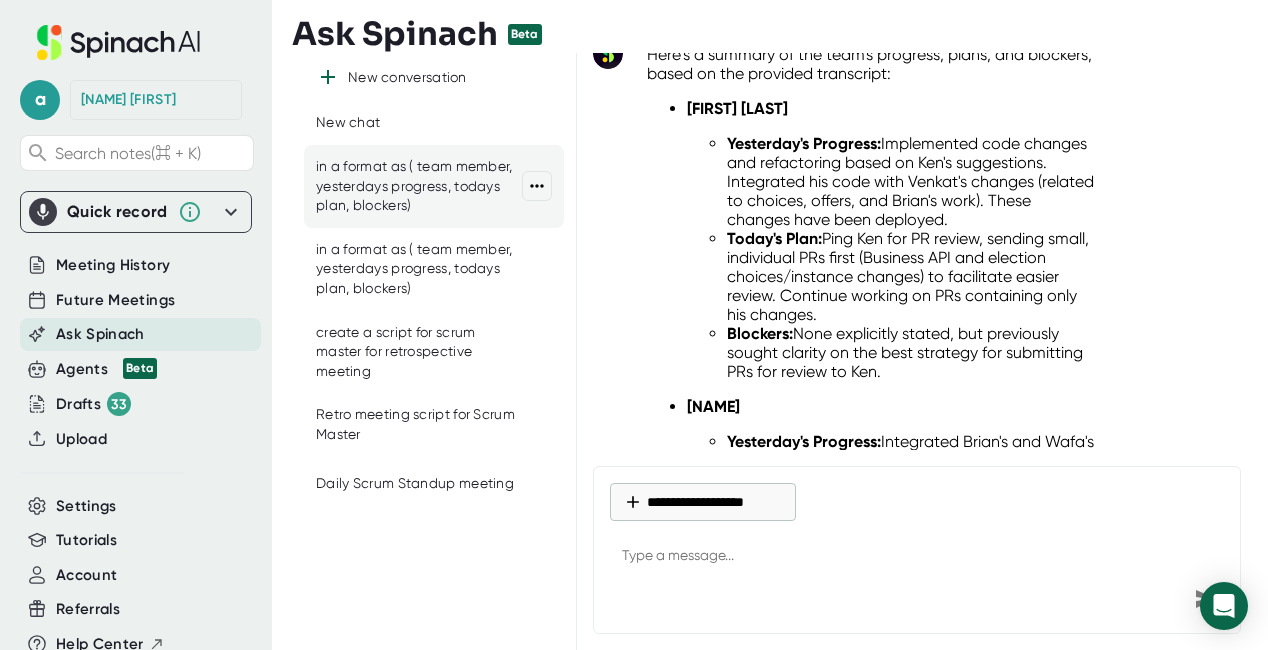 click on "in a format as ( team member, yesterdays progress, todays plan, blockers)" at bounding box center [419, 186] 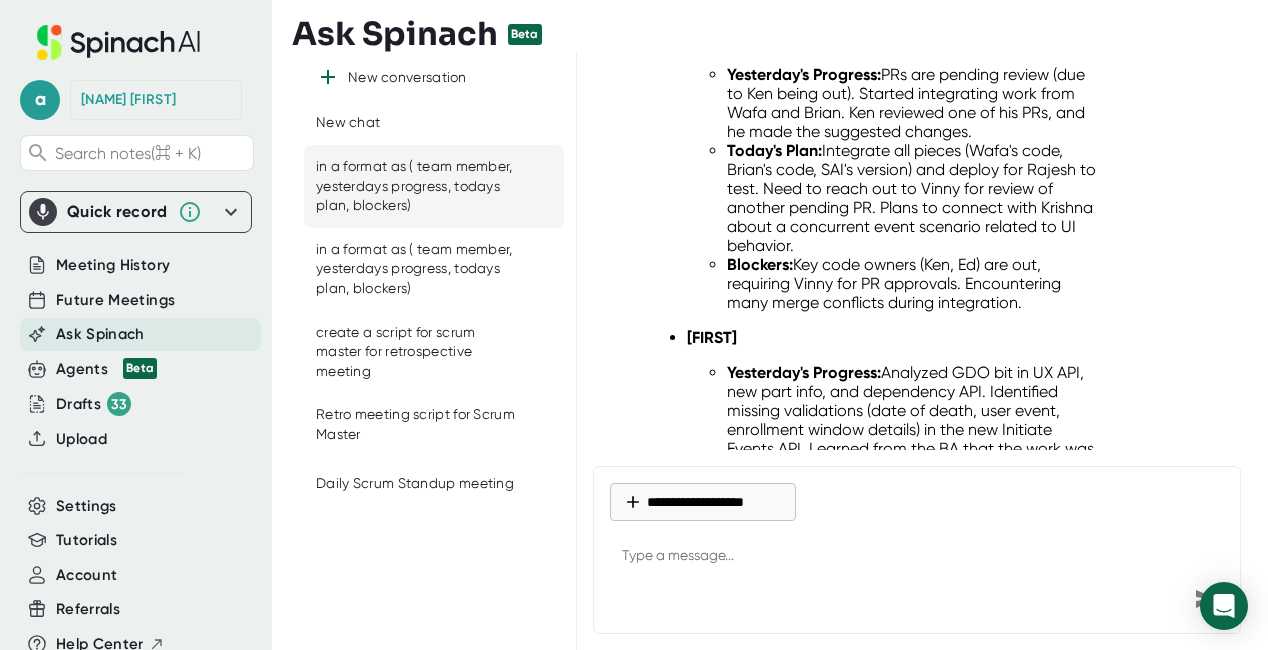 scroll, scrollTop: 0, scrollLeft: 0, axis: both 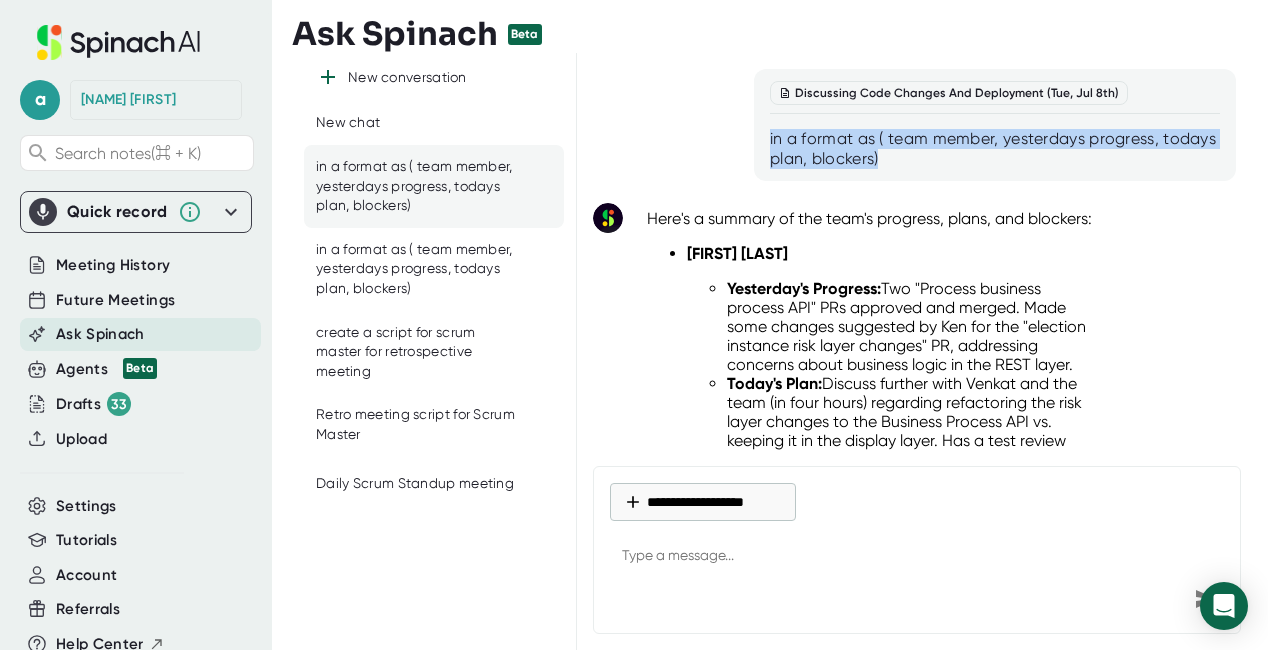 drag, startPoint x: 772, startPoint y: 141, endPoint x: 962, endPoint y: 169, distance: 192.05208 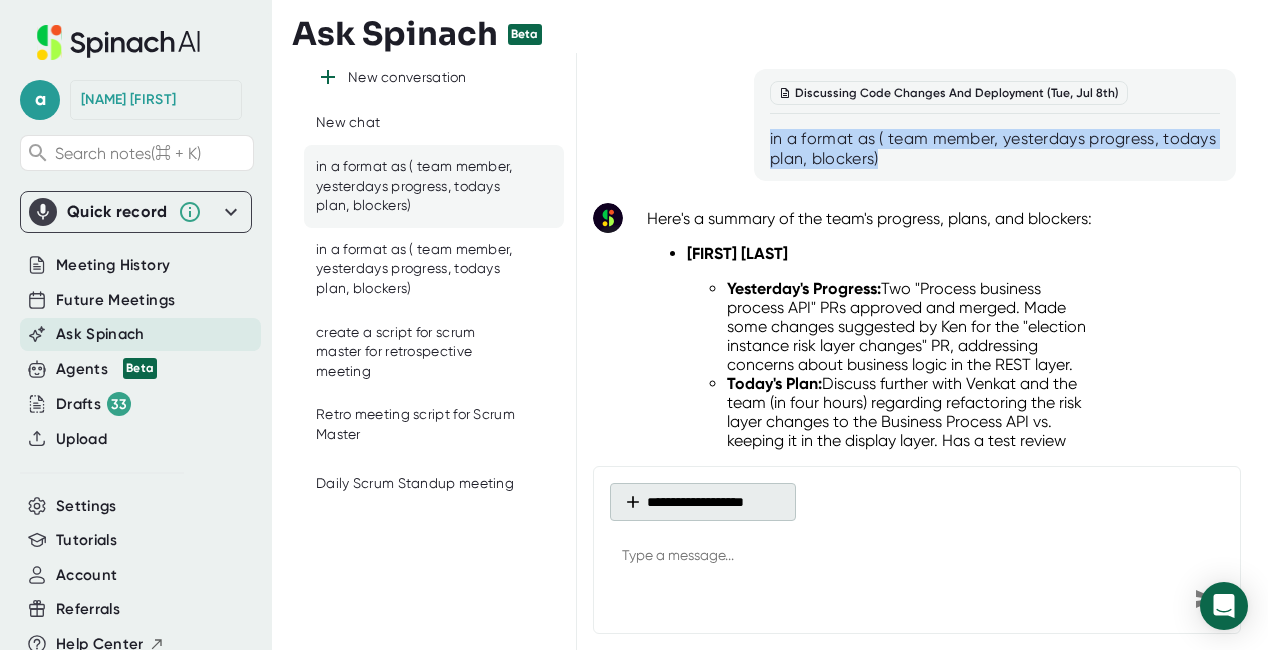 click on "**********" at bounding box center [703, 502] 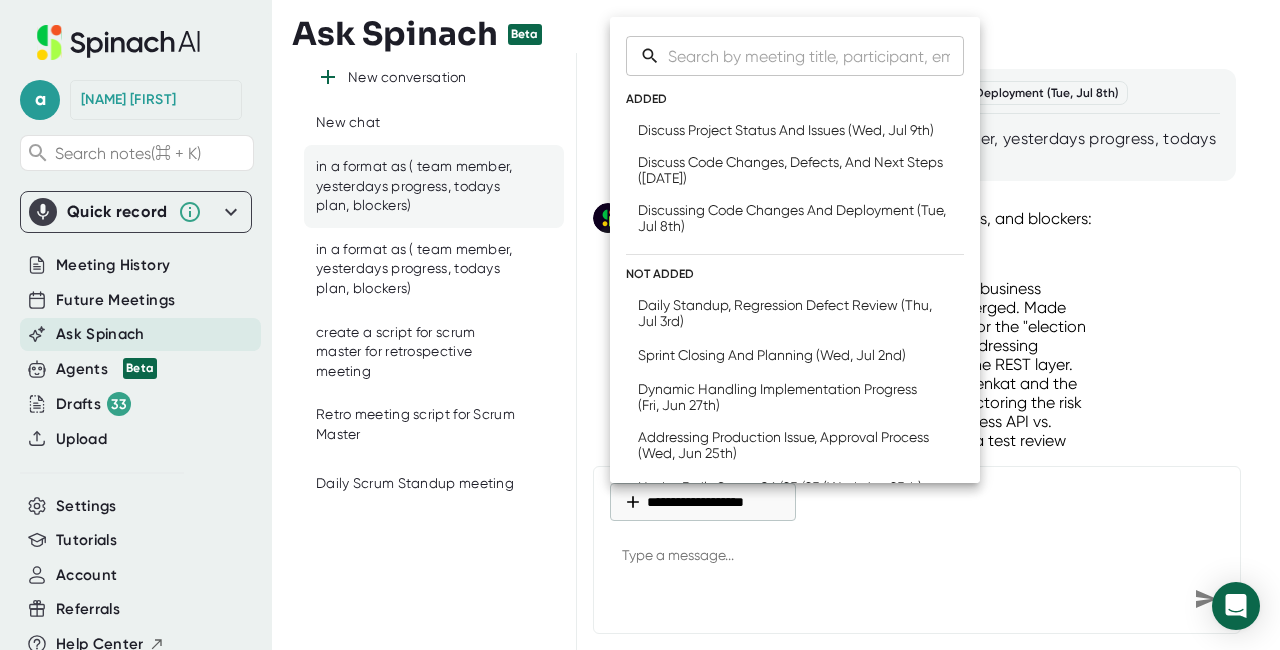 click at bounding box center (640, 325) 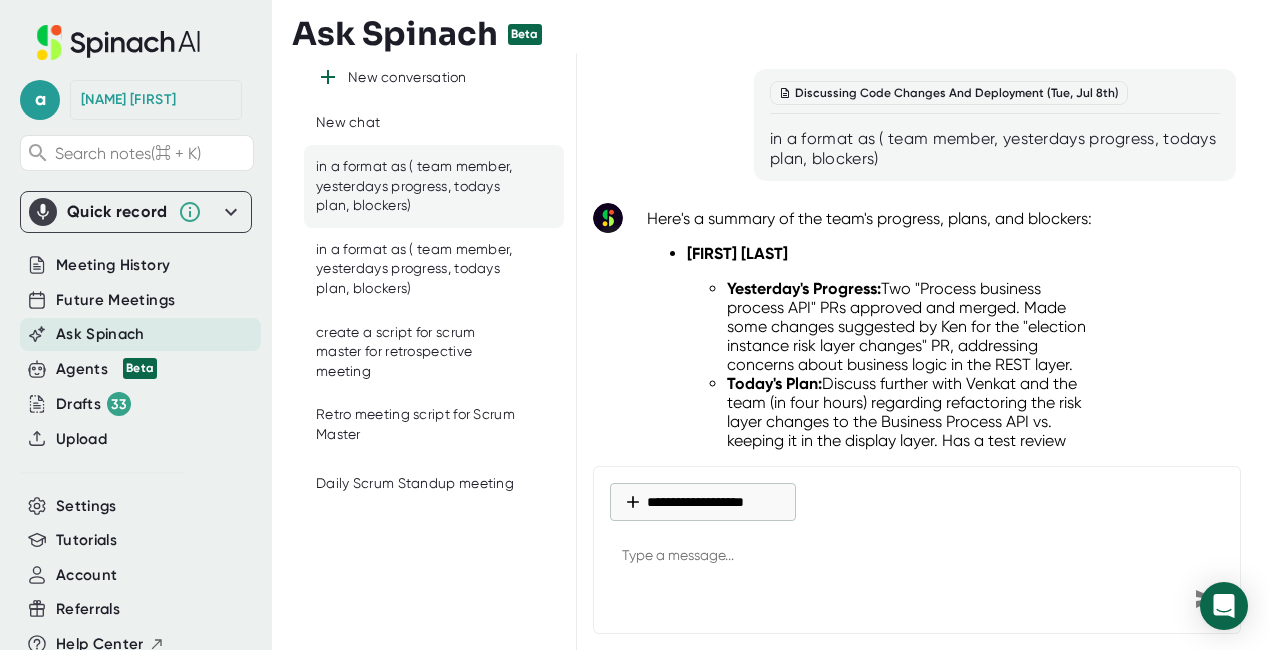 click on "​ NOT ADDED Daily Scrum Progress Update (Wed, Jul 9th) Discuss Project Status And Issues (Wed, Jul 9th) Discuss Code Changes, Defects, And Next Steps (Tue, Jul 8th) Discussing Code Changes And Deployment (Tue, Jul 8th) Daily Standup, Regression Defect Review (Thu, Jul 3rd) Sprint Closing And Planning (Wed, Jul 2nd) Dynamic Handling Implementation Progress (Fri, Jun 27th) Addressing Production Issue, Approval Process (Wed, Jun 25th) Hedes Daily Scrum 06/25/25 (Wed, Jun 25th) Ember Standup 06/24/25 (Tue, Jun 24th) Hades Daily Scrum 06/24/25 (Tue, Jun 24th) Discuss Dynamic Handling Scenarios (Mon, Jun 23rd) Gym Renovation And Branding Discussed (Fri, Jun 20th) Ramadan Planning, Facility Access Discussed (Fri, Jun 20th) Discussed Sprint Progress And Regression (Fri, Jun 20th) Negotiating Employee Departure Terms (Thu, Jun 19th) Fundraising Plans And Oversight Discussed (Thu, Jun 19th) Coordinating Community Outreach Efforts (Thu, Jun 19th) IACC ~shura Meeting 02/05/25Masjid Rejuvenation And Expansion Plans (Wed, Jun 18th) Showing  37" at bounding box center (634, 325) 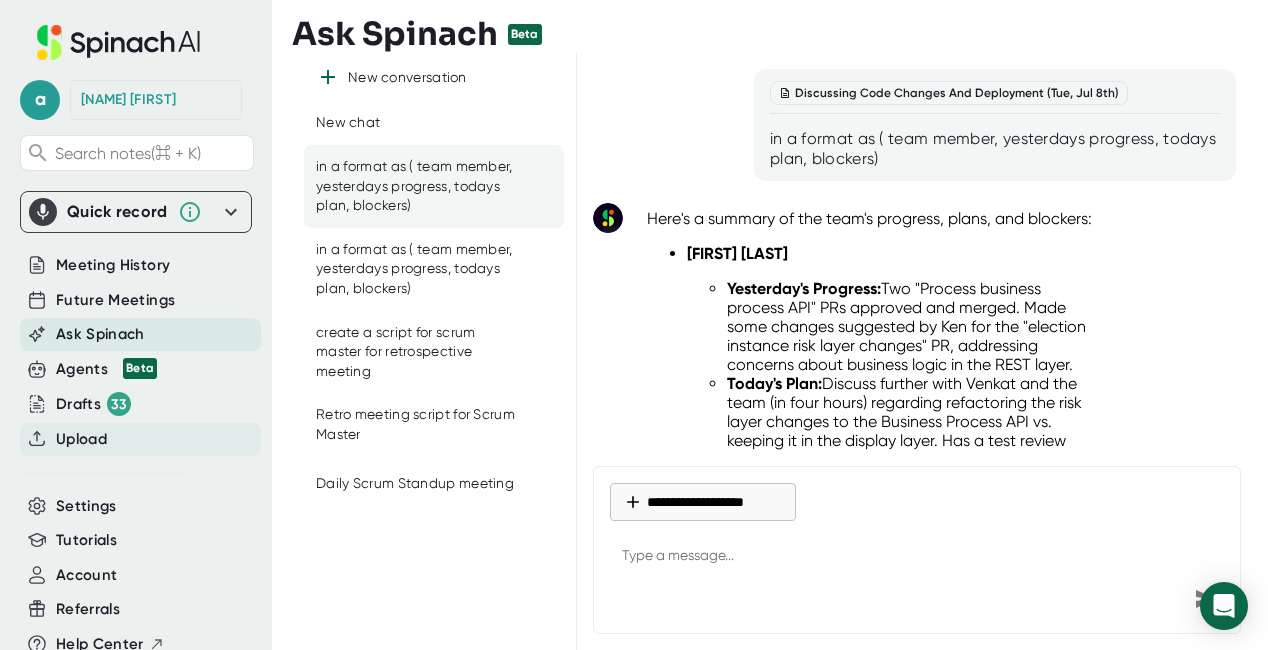 click on "Upload" at bounding box center (140, 265) 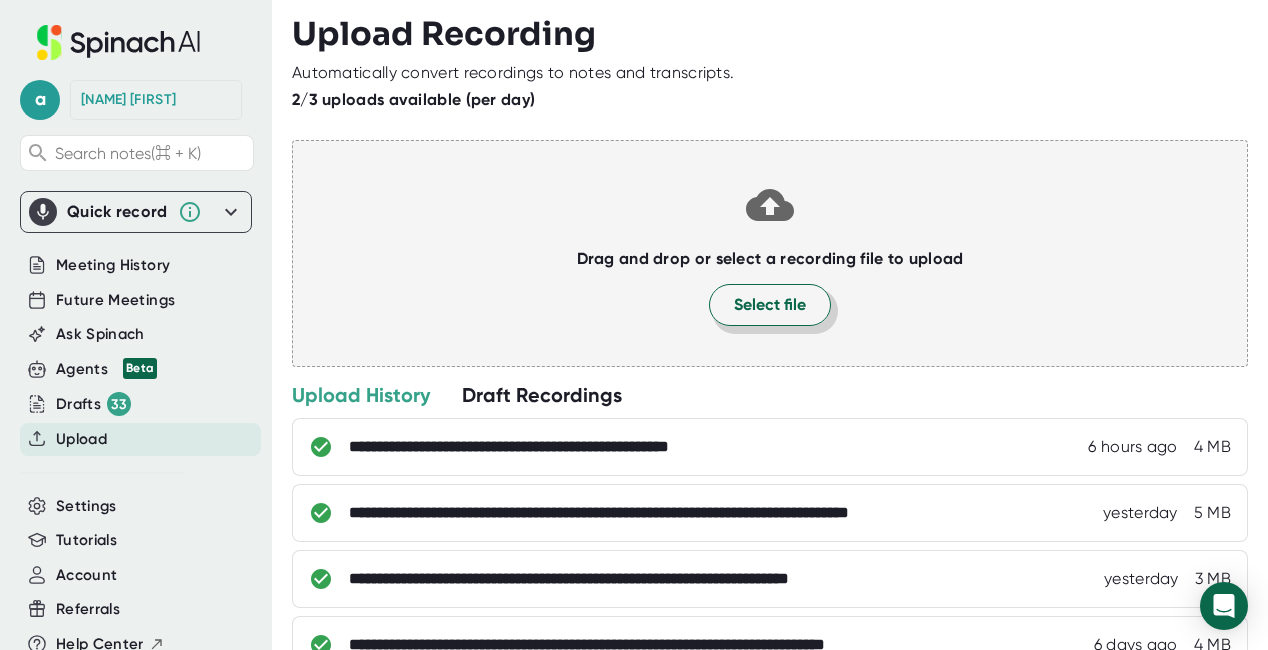 click on "Select file" at bounding box center [770, 305] 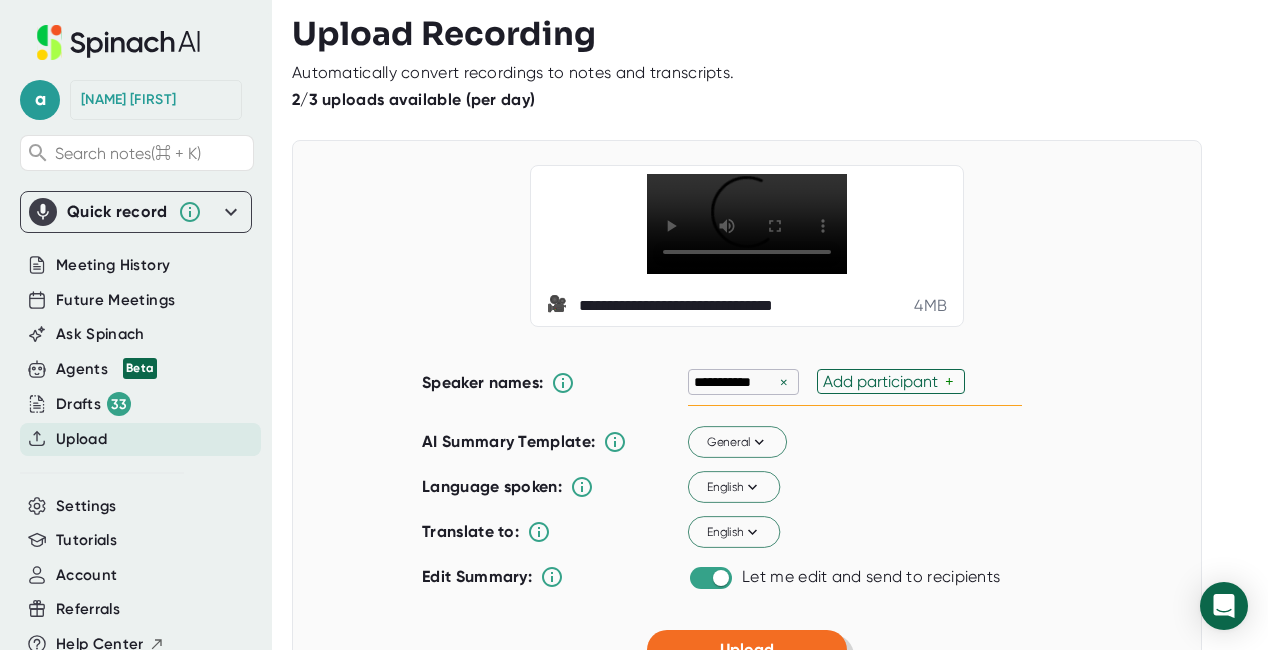 click on "Upload" at bounding box center (747, 650) 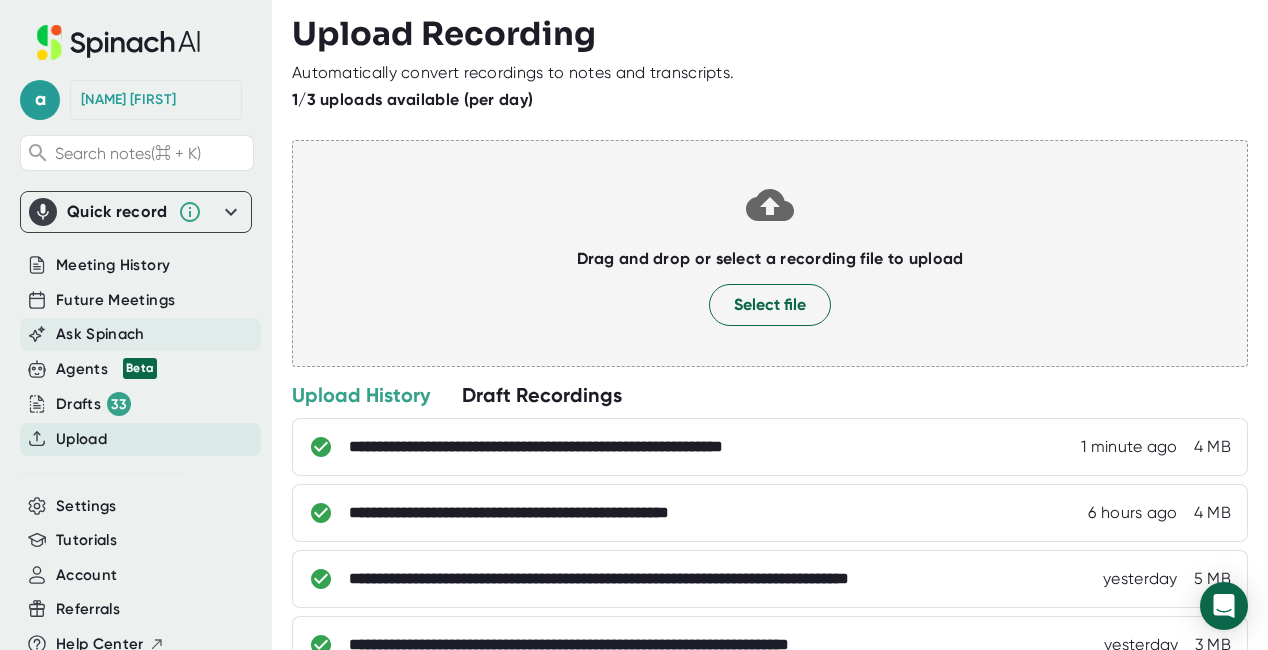 click on "Ask Spinach" at bounding box center [113, 265] 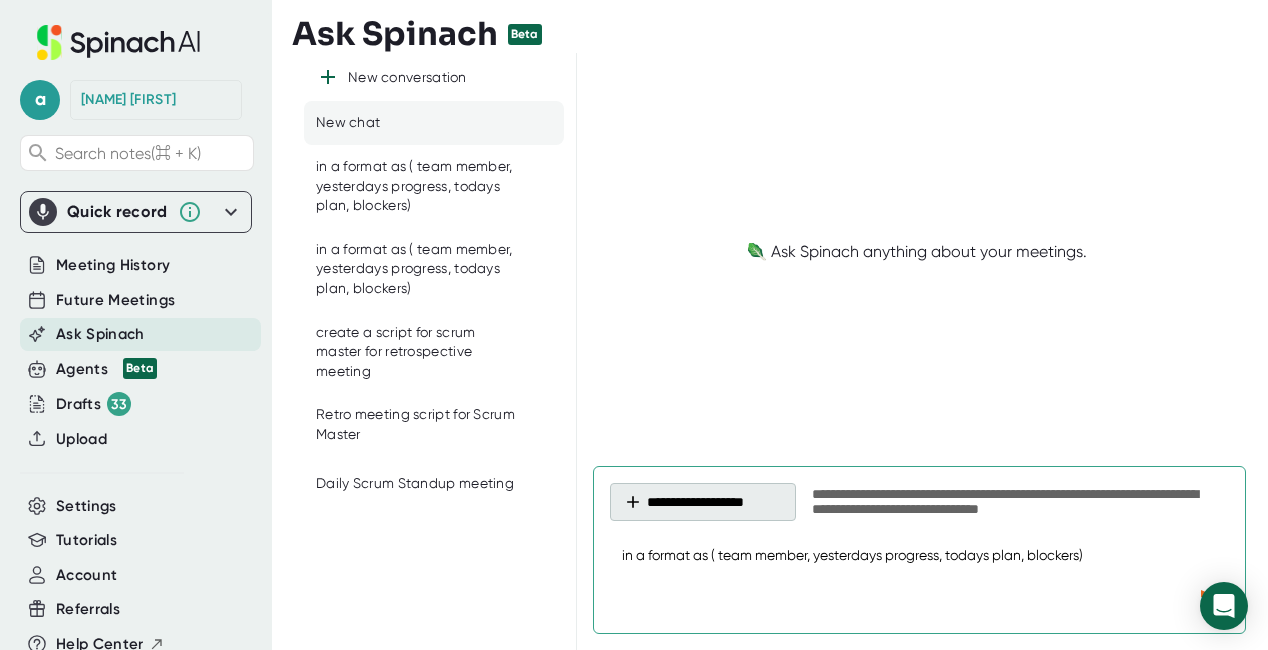 click on "**********" at bounding box center [703, 502] 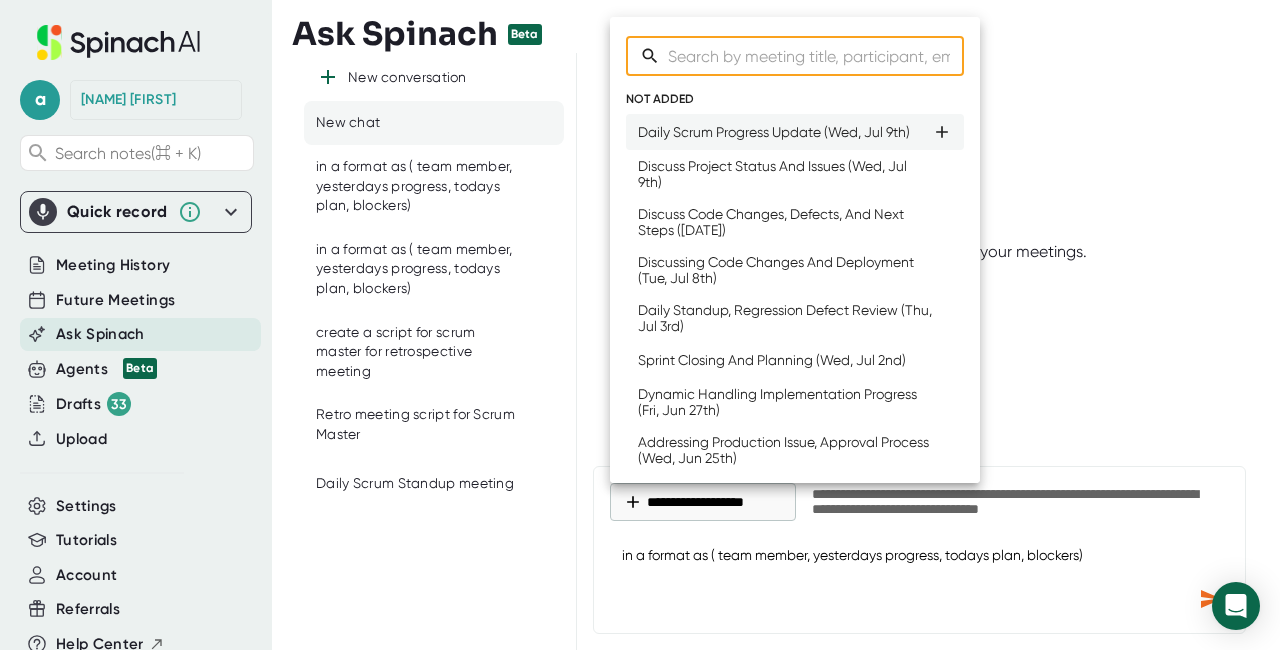 click on "Daily Scrum Progress Update (Wed, Jul 9th)" at bounding box center [774, 132] 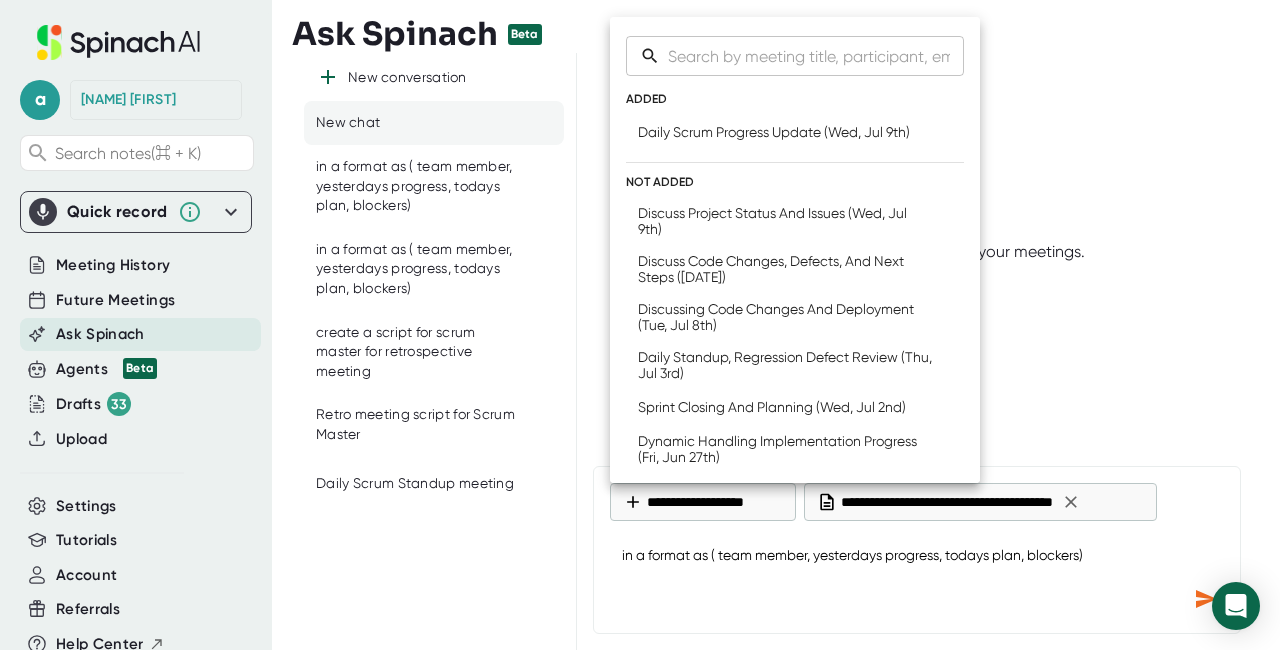 click at bounding box center [640, 325] 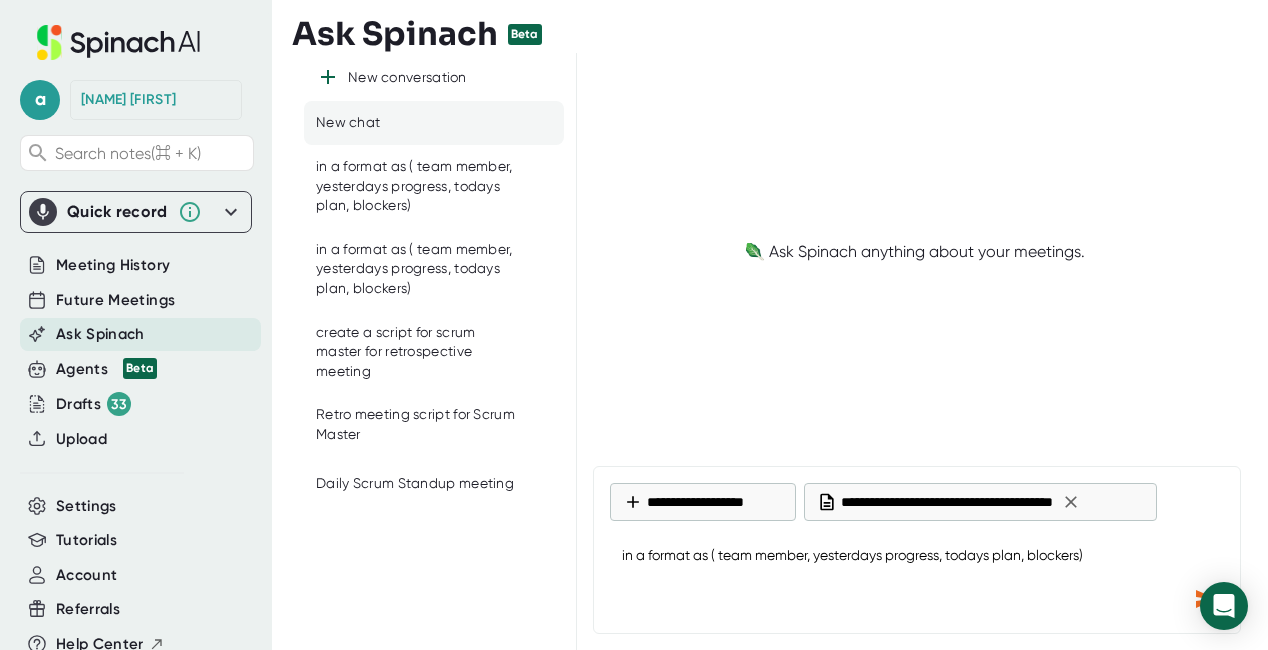 click at bounding box center (1206, 599) 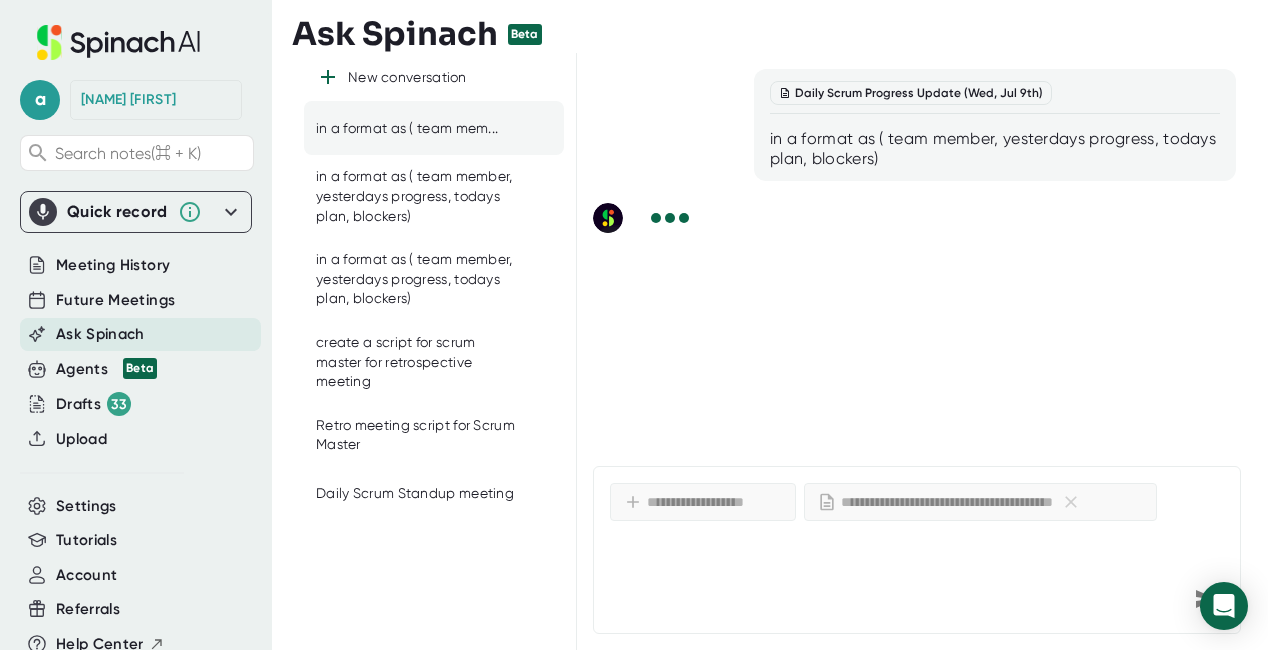 scroll, scrollTop: 0, scrollLeft: 0, axis: both 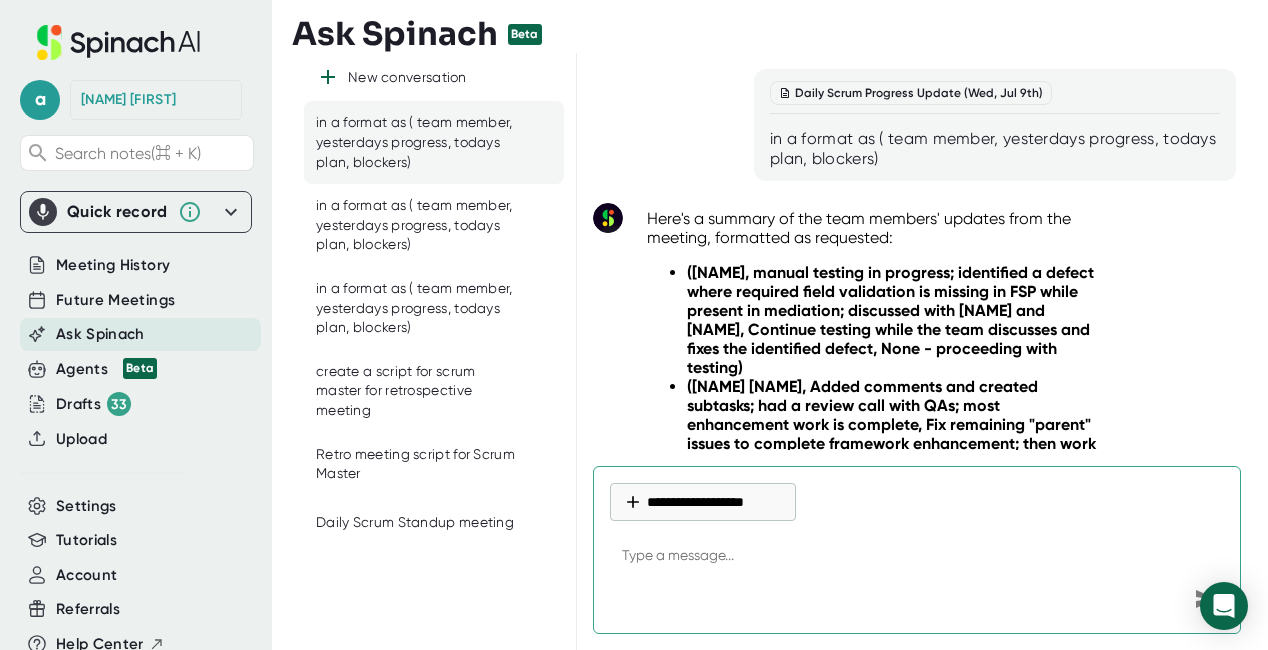 paste on "in a format as ( team member, yesterdays progress, todays plan, blockers)" 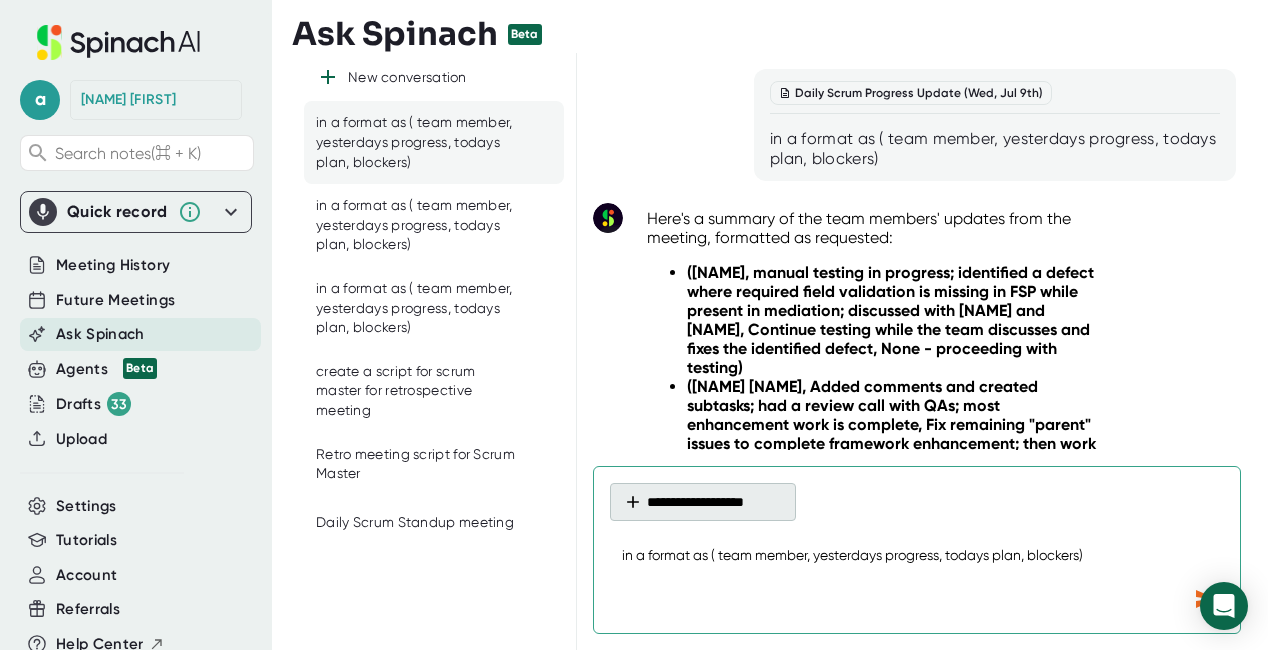 type on "in a format as ( team member, yesterdays progress, todays plan, blockers)" 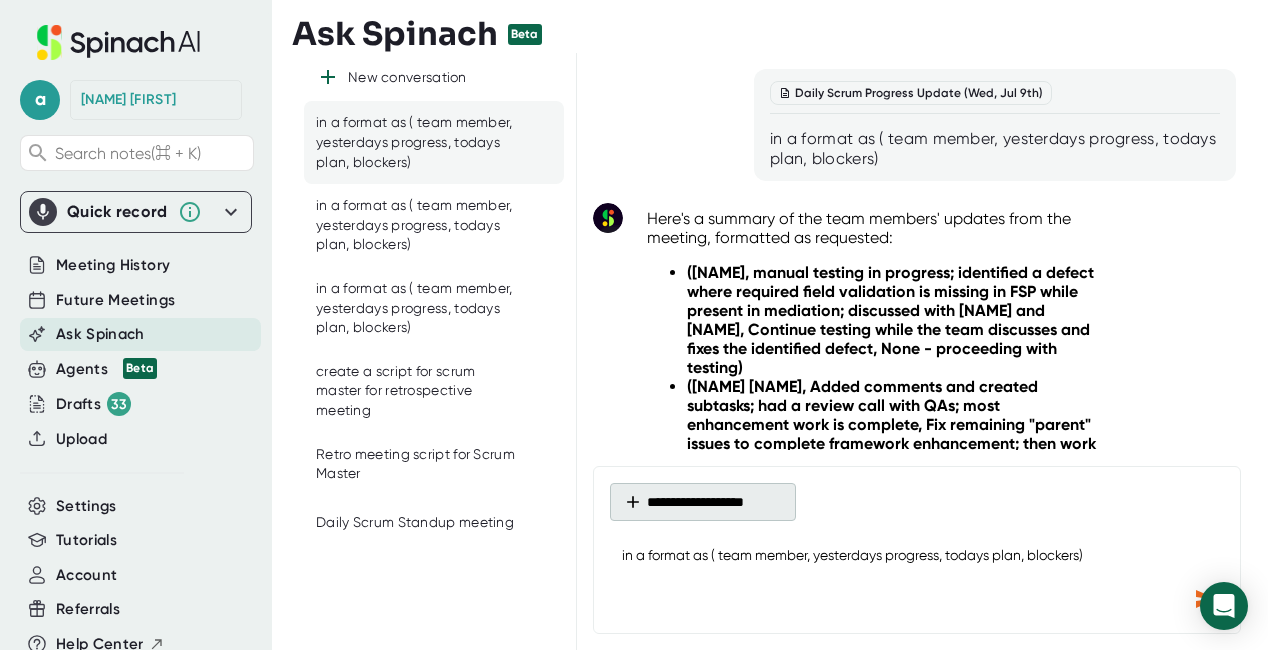 click on "**********" at bounding box center [703, 502] 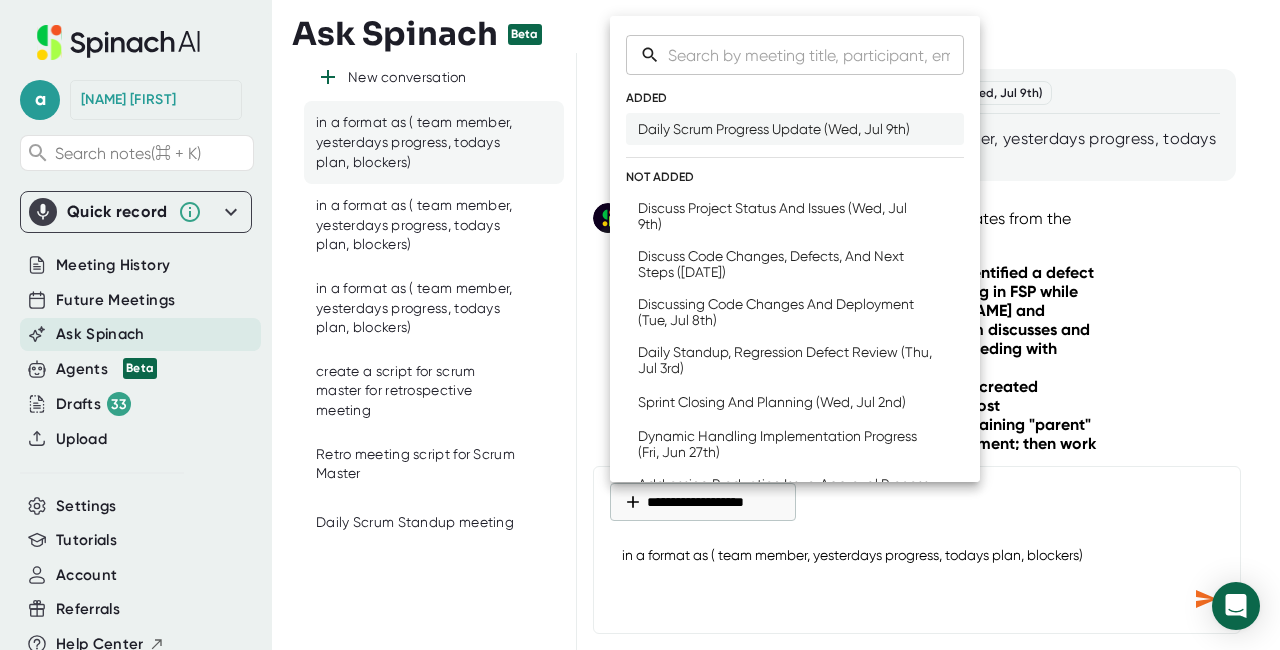 click on "Daily Scrum Progress Update (Wed, Jul 9th)" at bounding box center (774, 129) 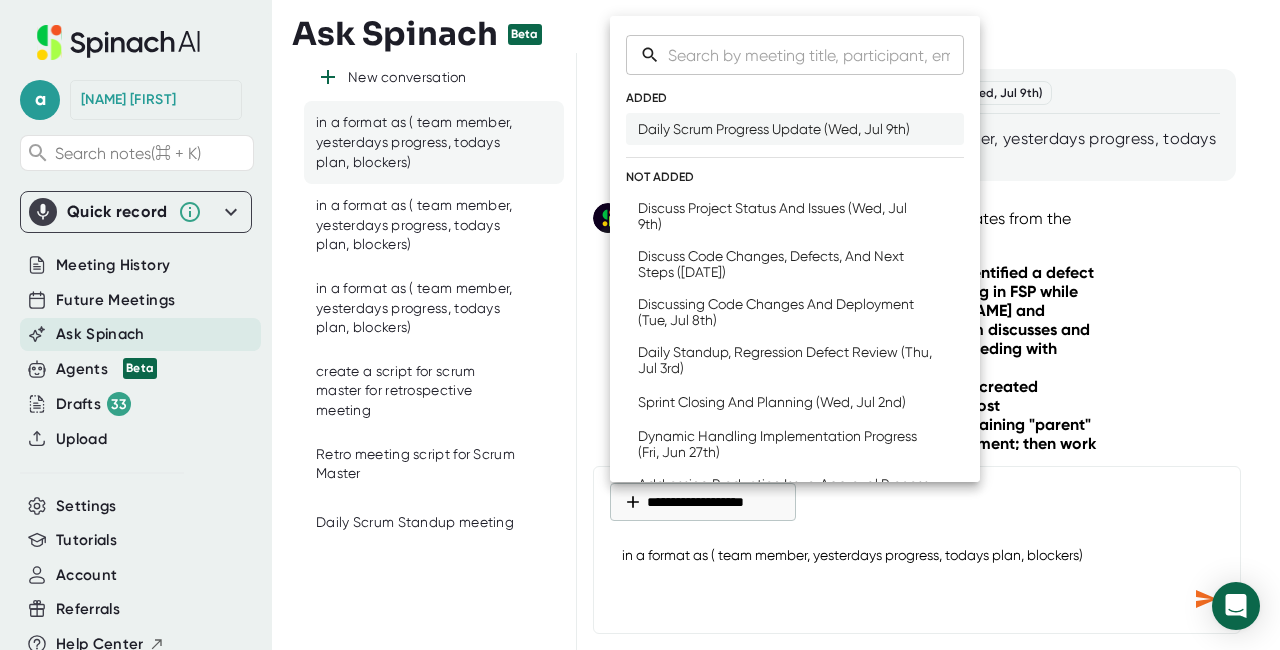 click on "Daily Scrum Progress Update (Wed, Jul 9th)" at bounding box center (774, 129) 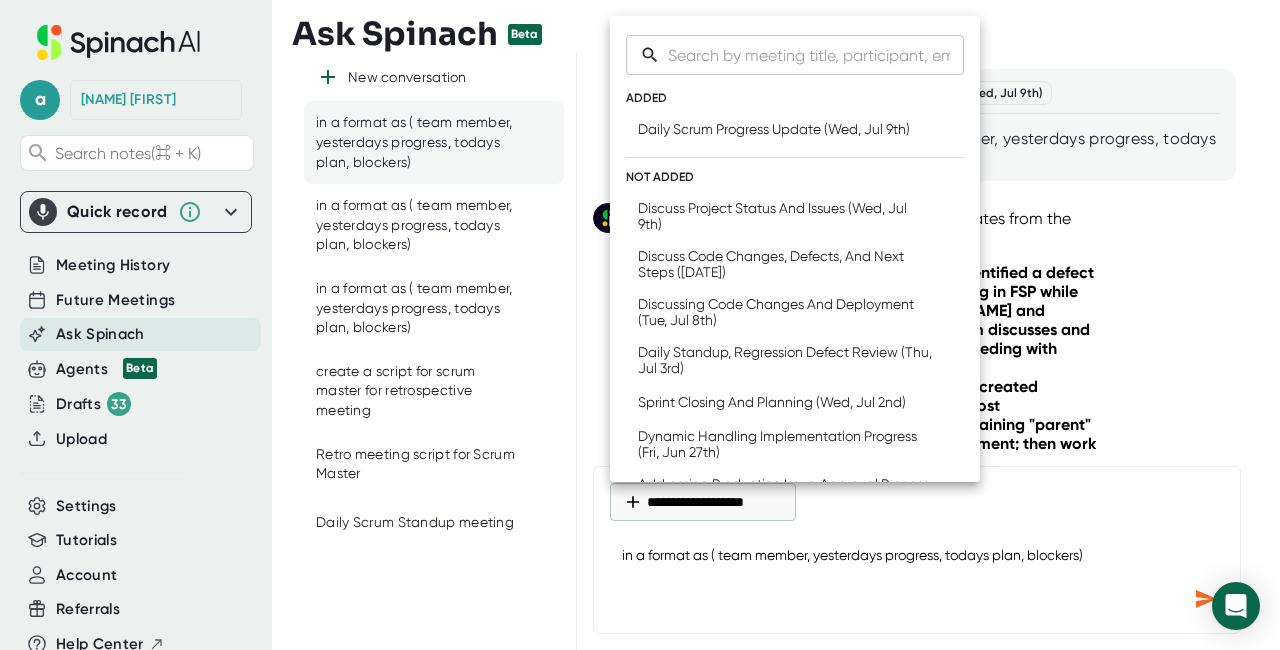 click at bounding box center (640, 325) 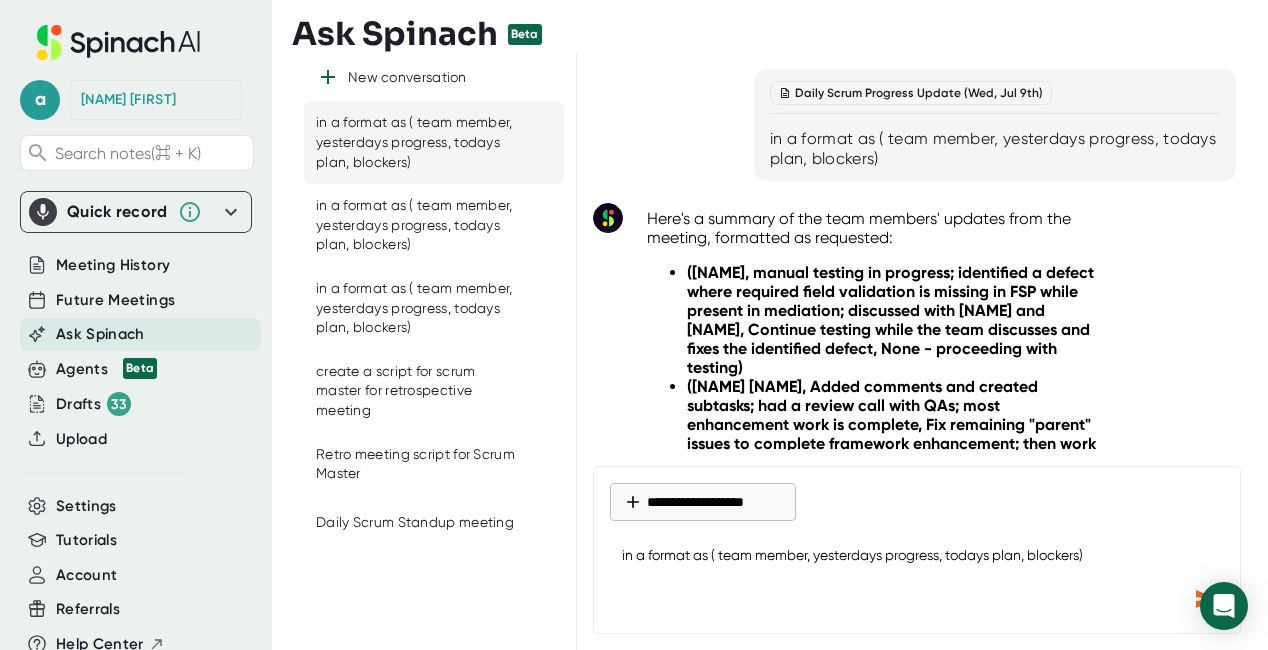 click at bounding box center (1206, 599) 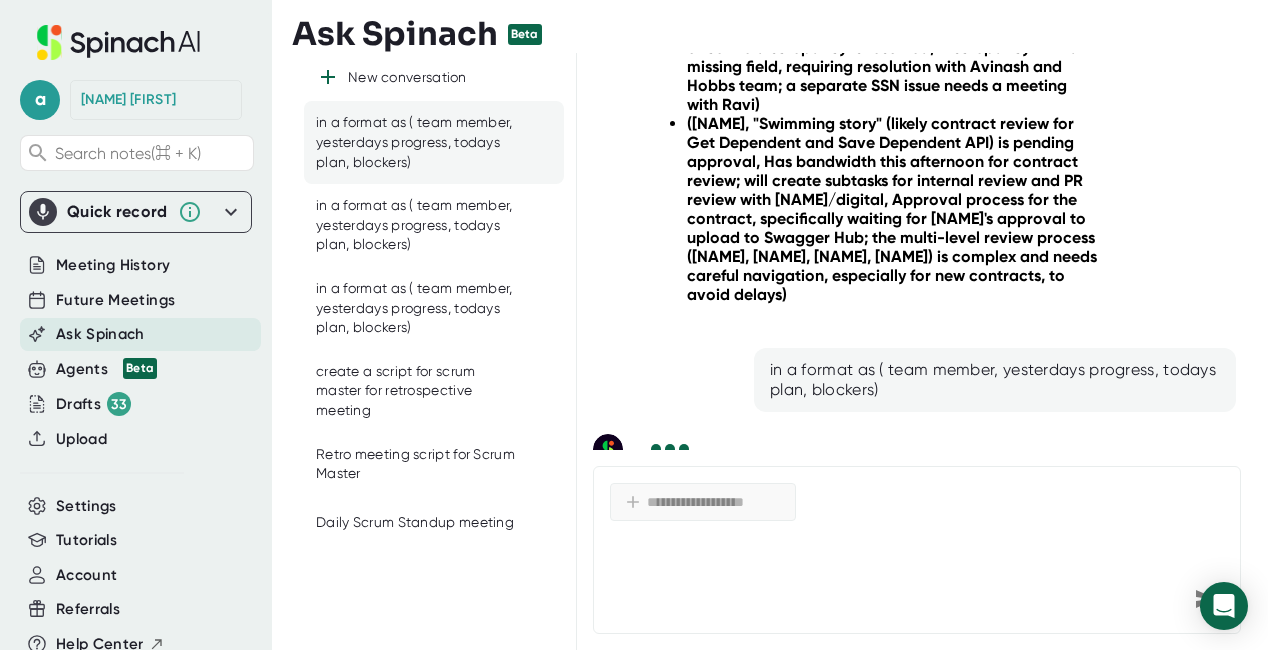 scroll, scrollTop: 931, scrollLeft: 0, axis: vertical 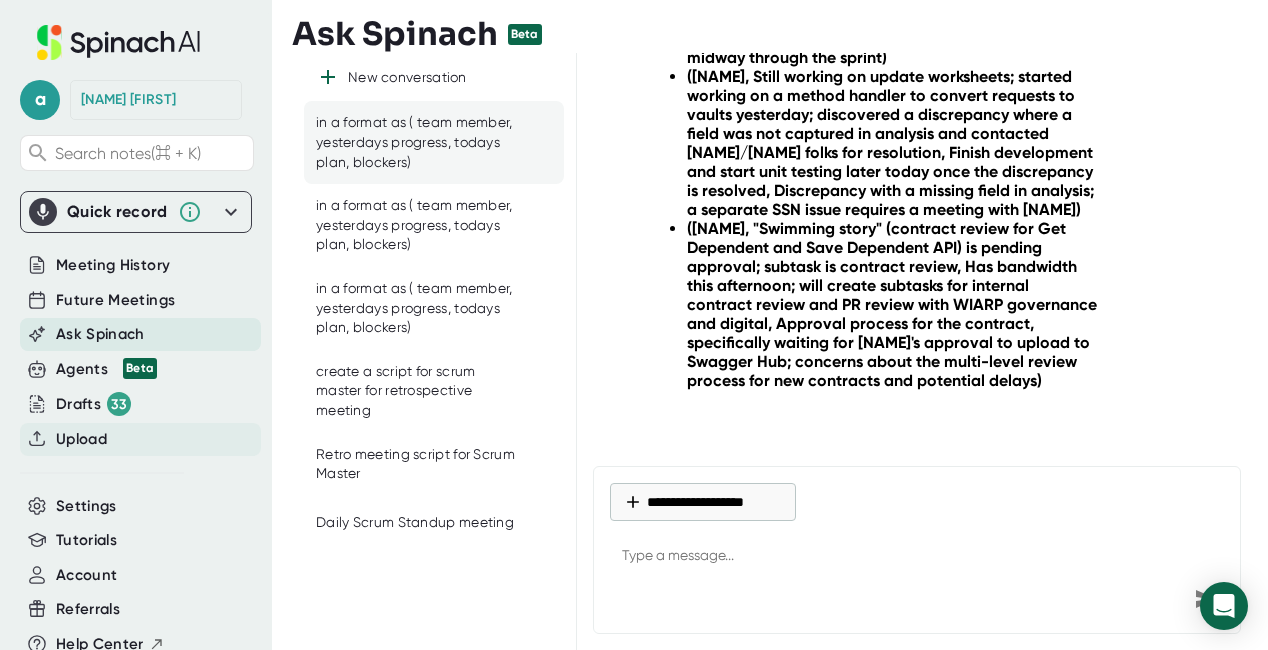 click on "Upload" at bounding box center (113, 265) 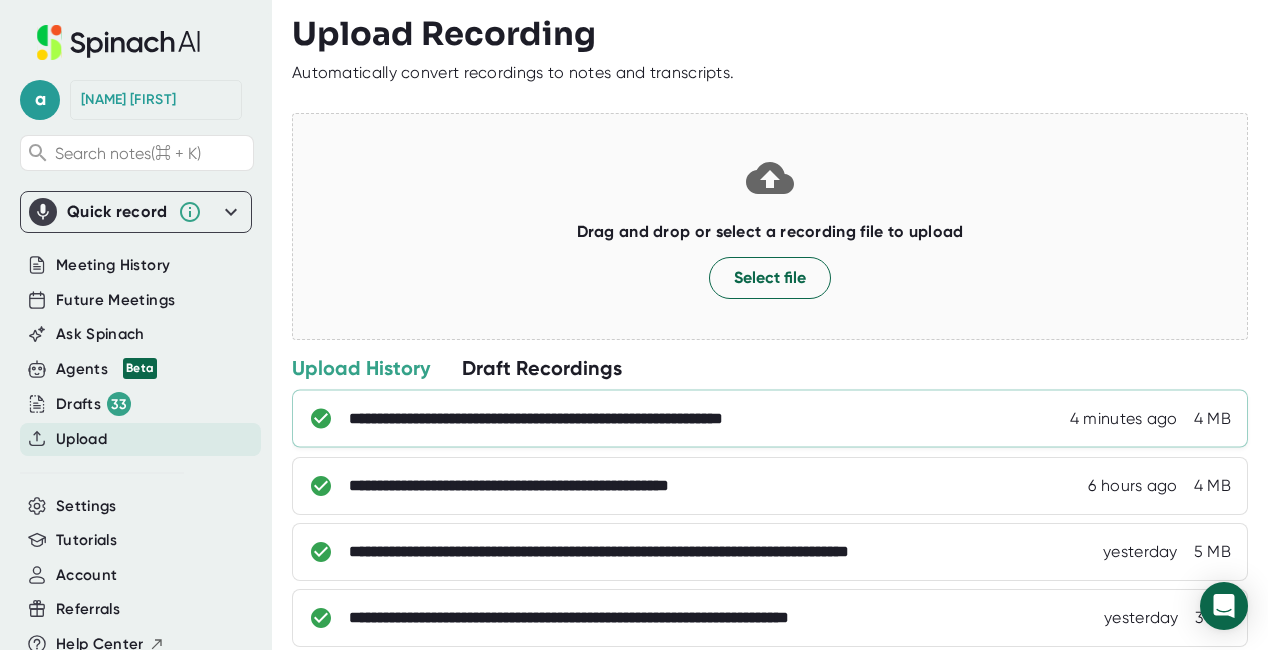 click on "**********" at bounding box center (600, 419) 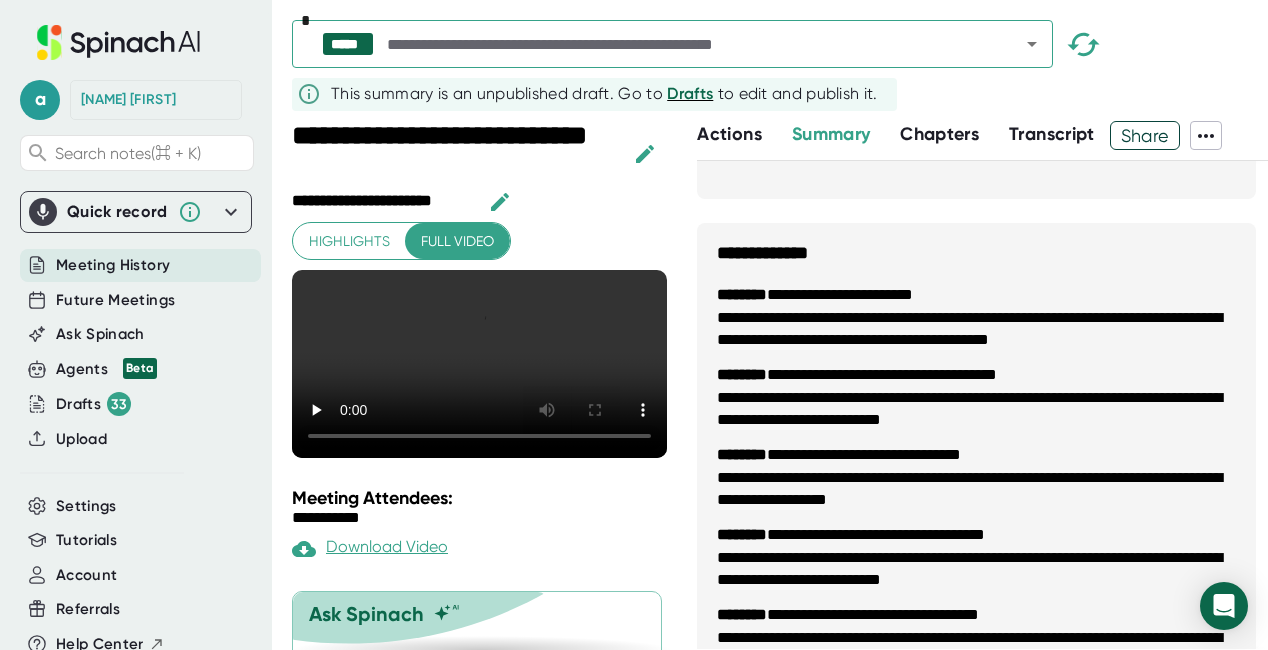 scroll, scrollTop: 476, scrollLeft: 0, axis: vertical 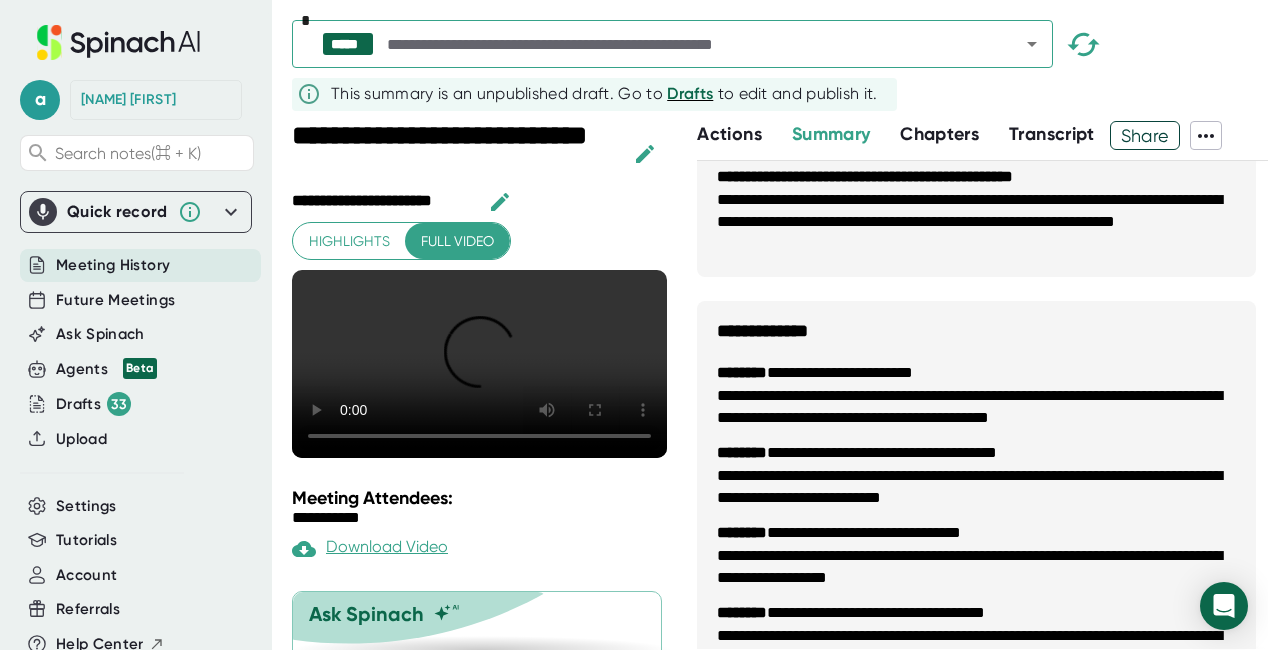 click on "Actions" at bounding box center [729, 134] 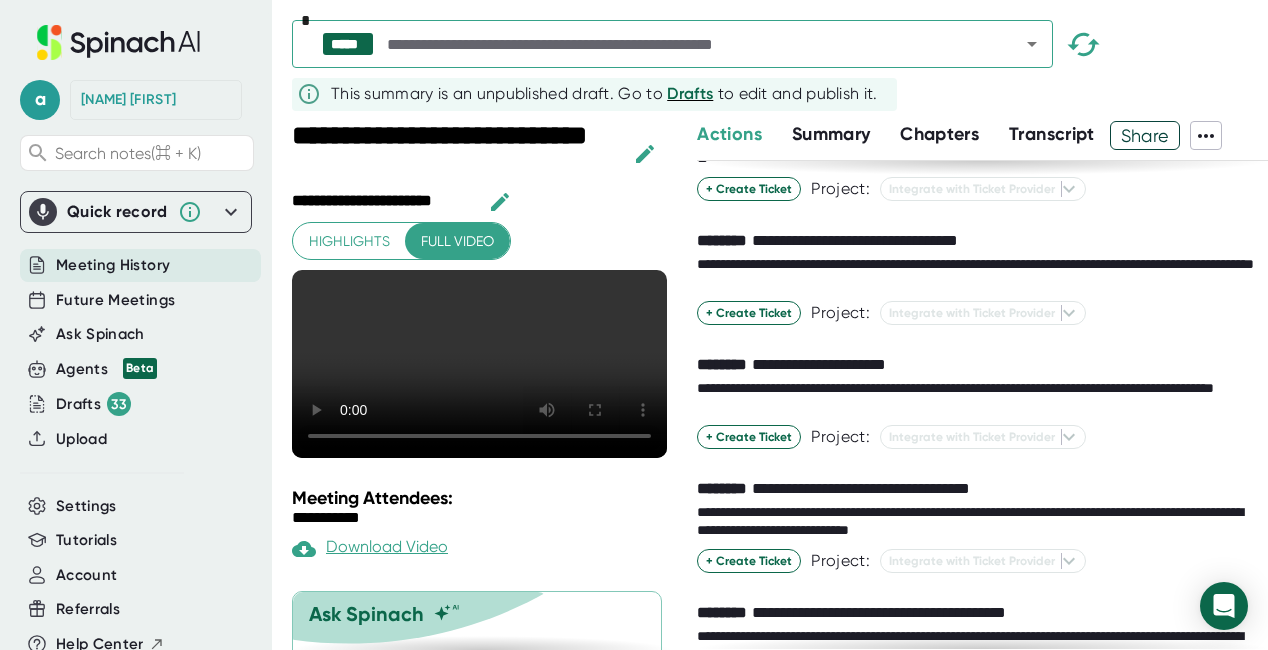 click on "Transcript" at bounding box center (1052, 134) 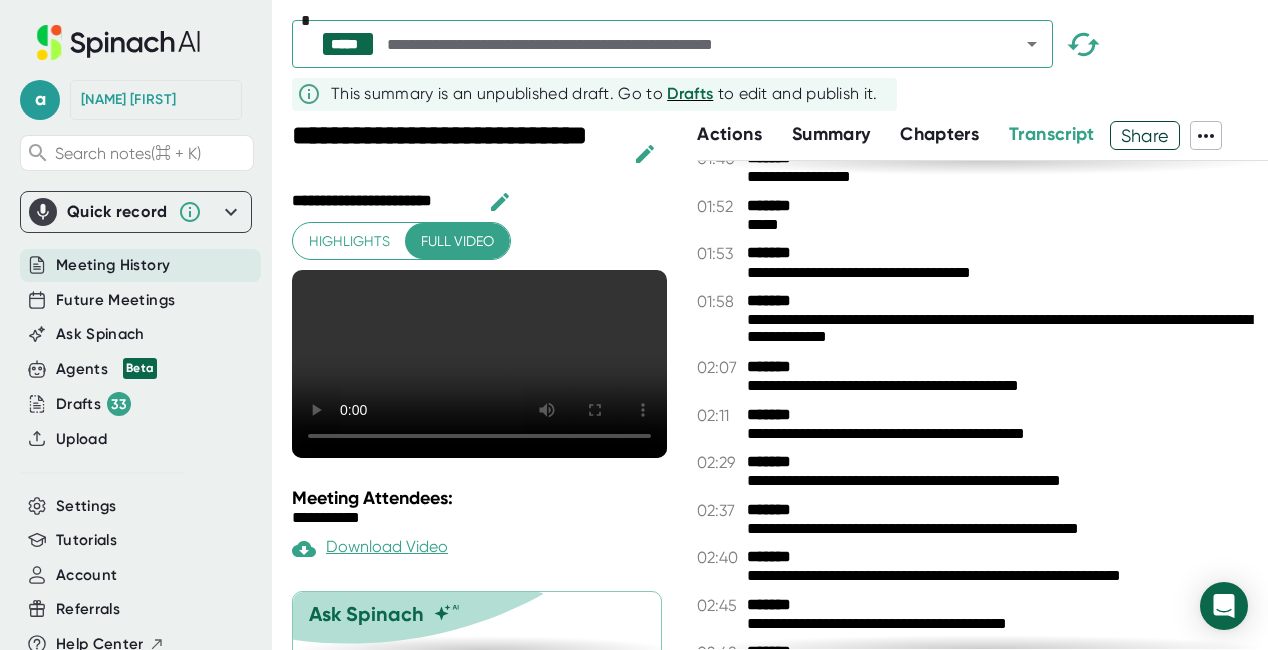 click at bounding box center (1206, 136) 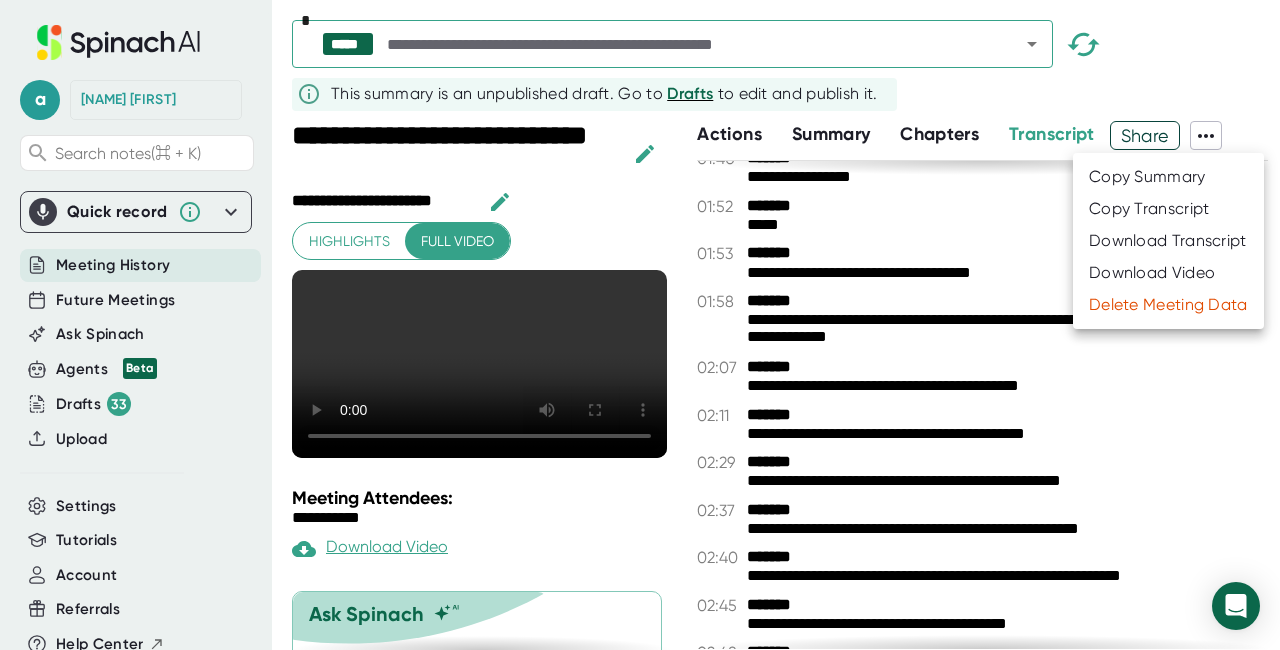 click at bounding box center (640, 325) 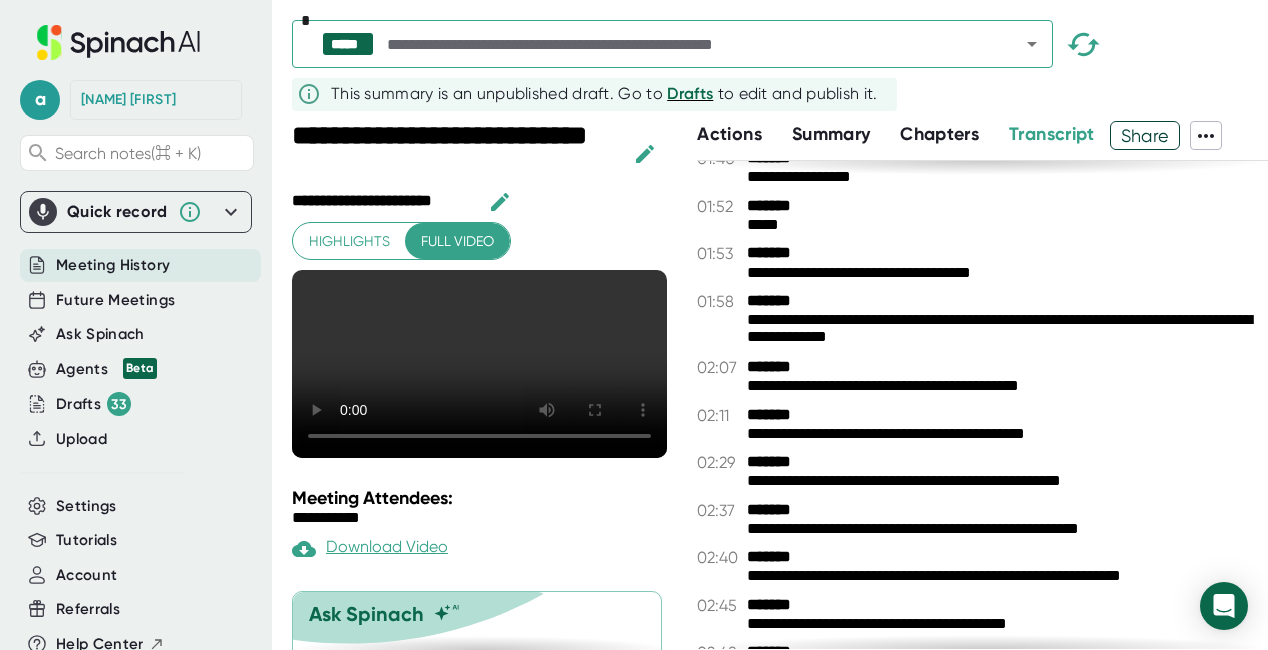scroll, scrollTop: 0, scrollLeft: 0, axis: both 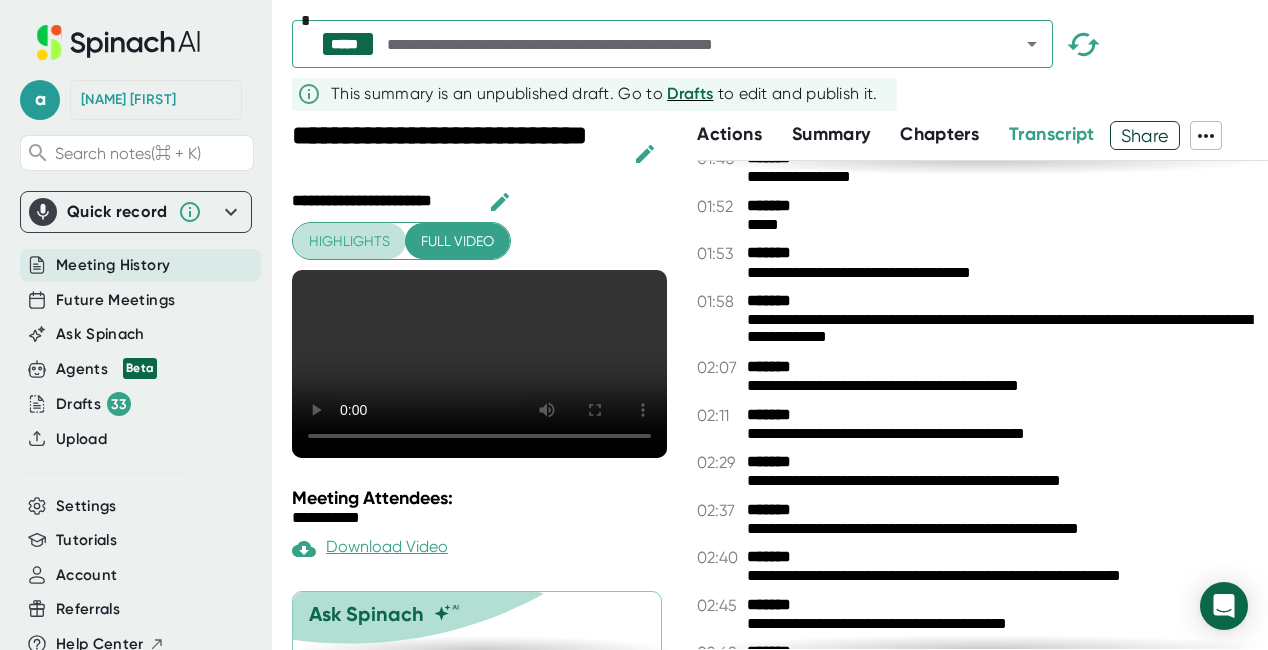 click on "Highlights" at bounding box center (349, 241) 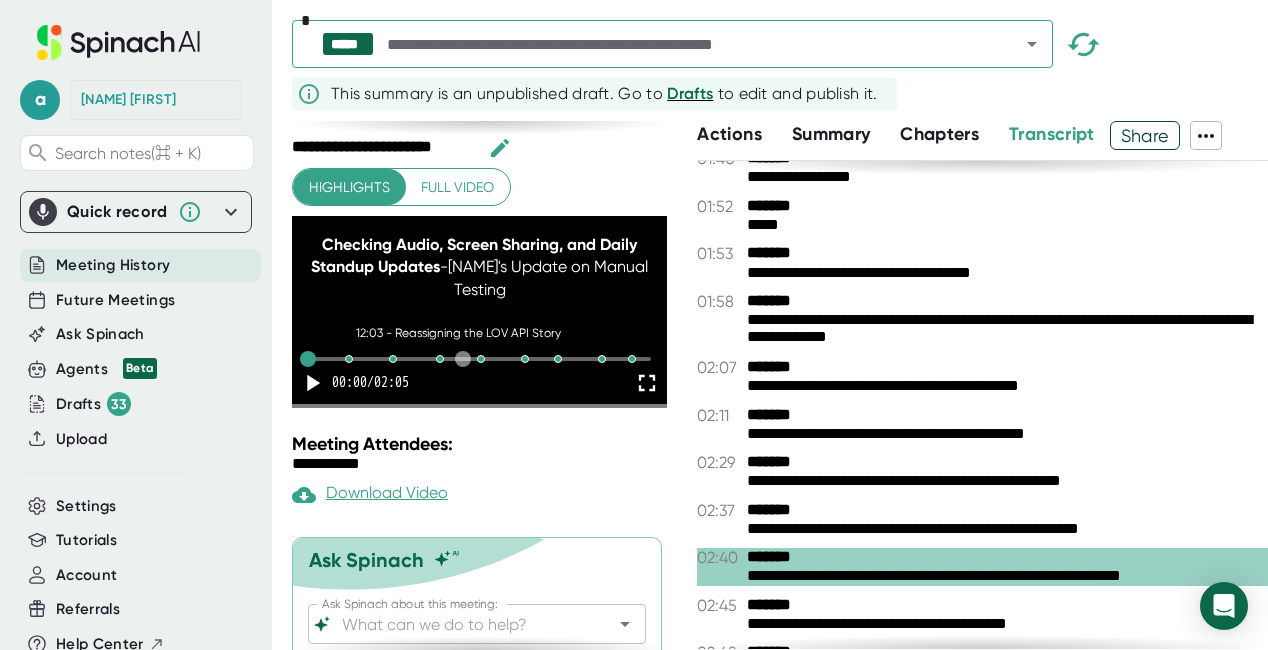scroll, scrollTop: 116, scrollLeft: 0, axis: vertical 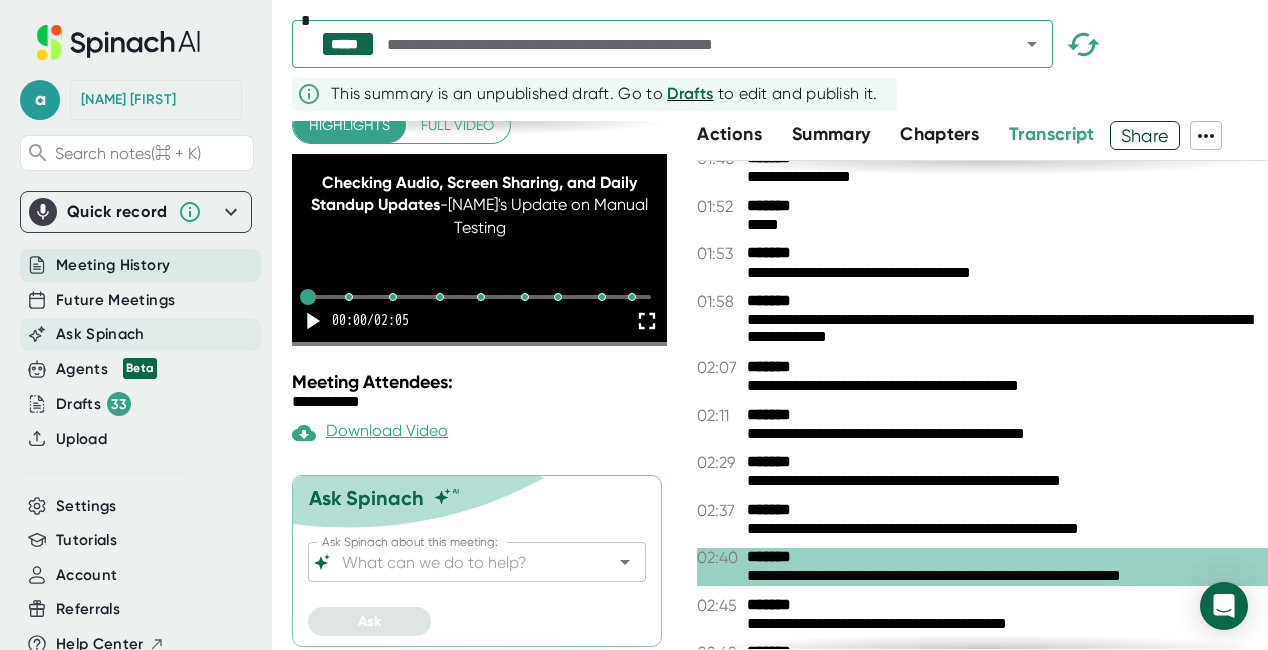 click on "Ask Spinach" at bounding box center [113, 265] 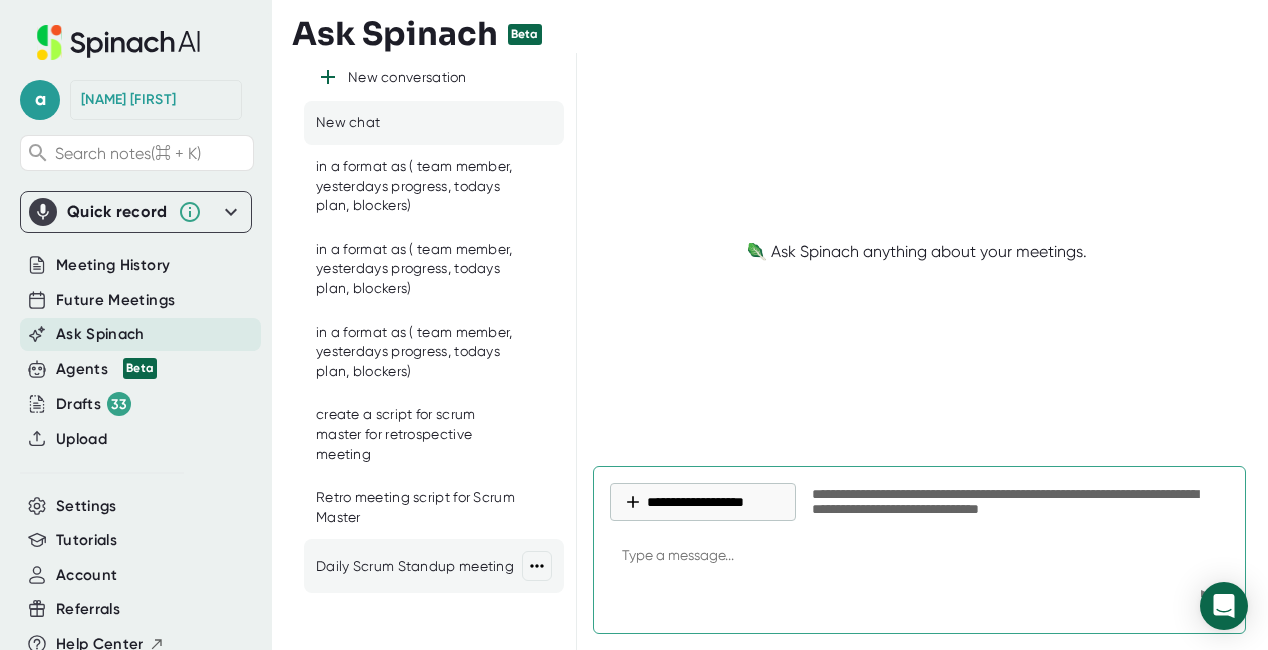 click on "Daily Scrum Standup meeting" at bounding box center [434, 566] 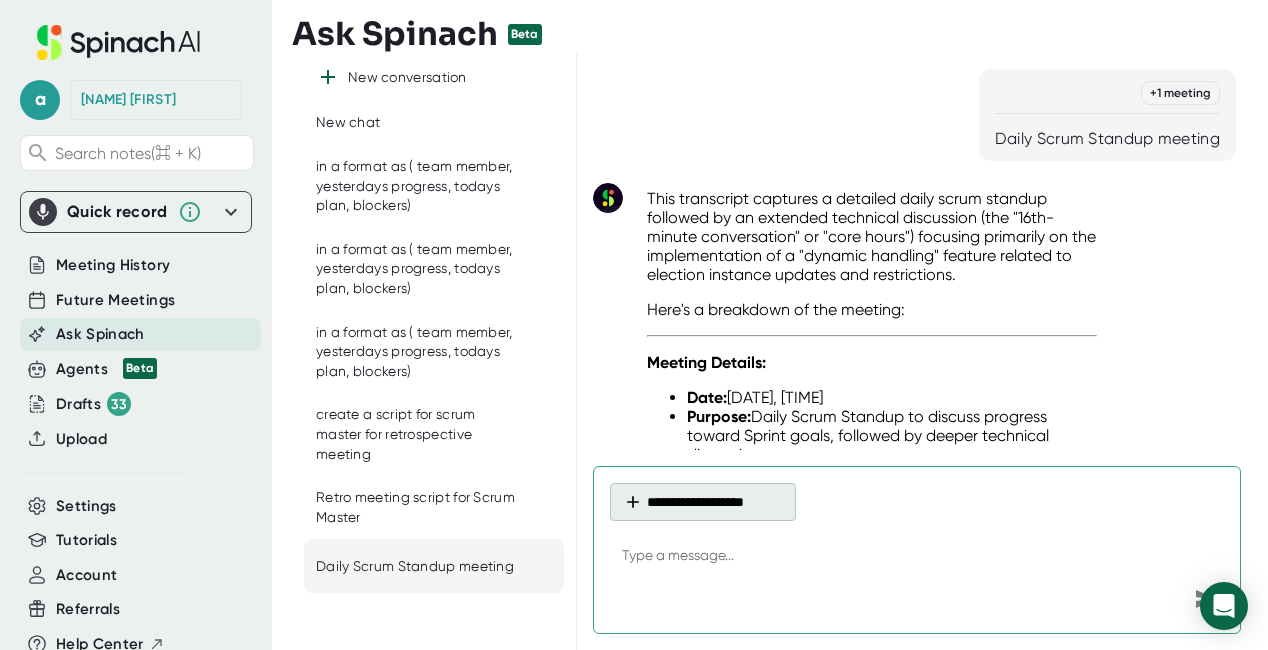 click on "**********" at bounding box center (703, 502) 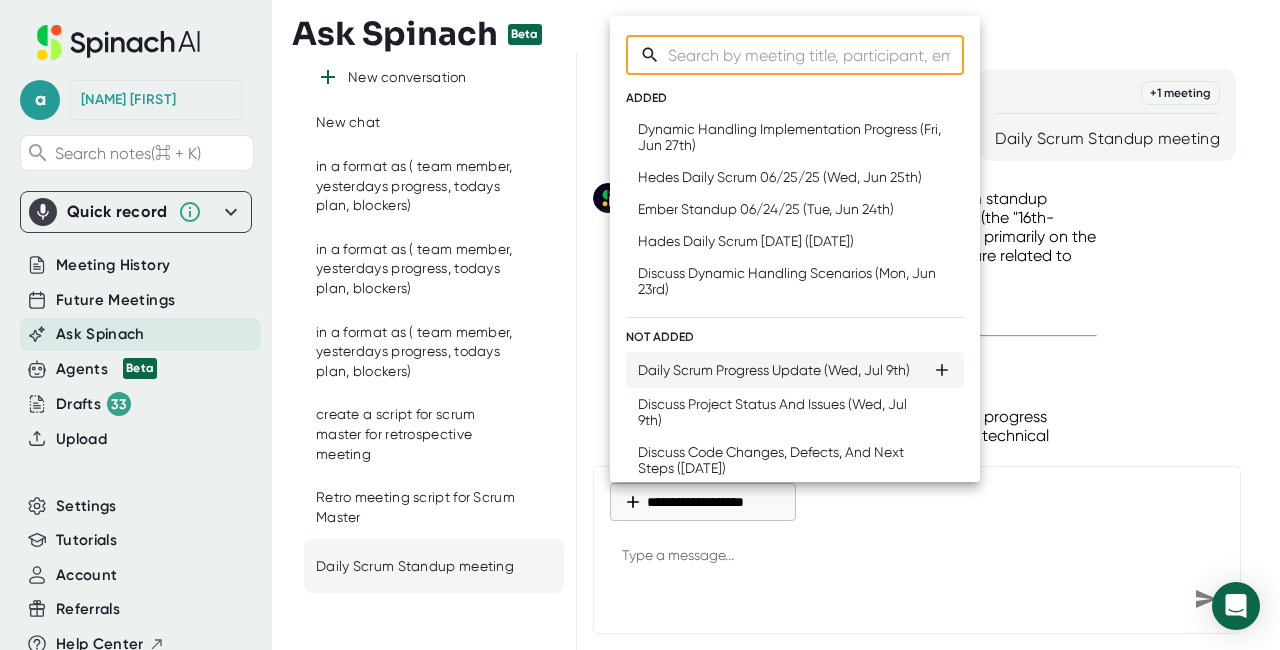 click on "Daily Scrum Progress Update (Wed, Jul 9th)" at bounding box center (795, 370) 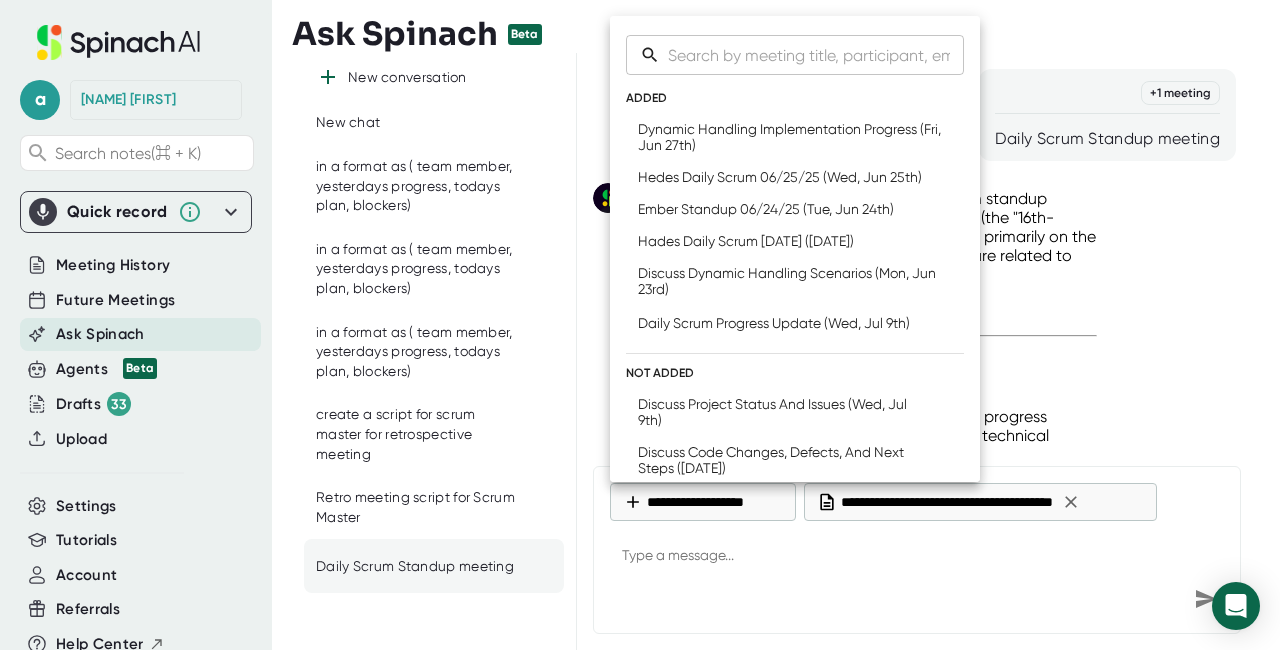 click at bounding box center [640, 325] 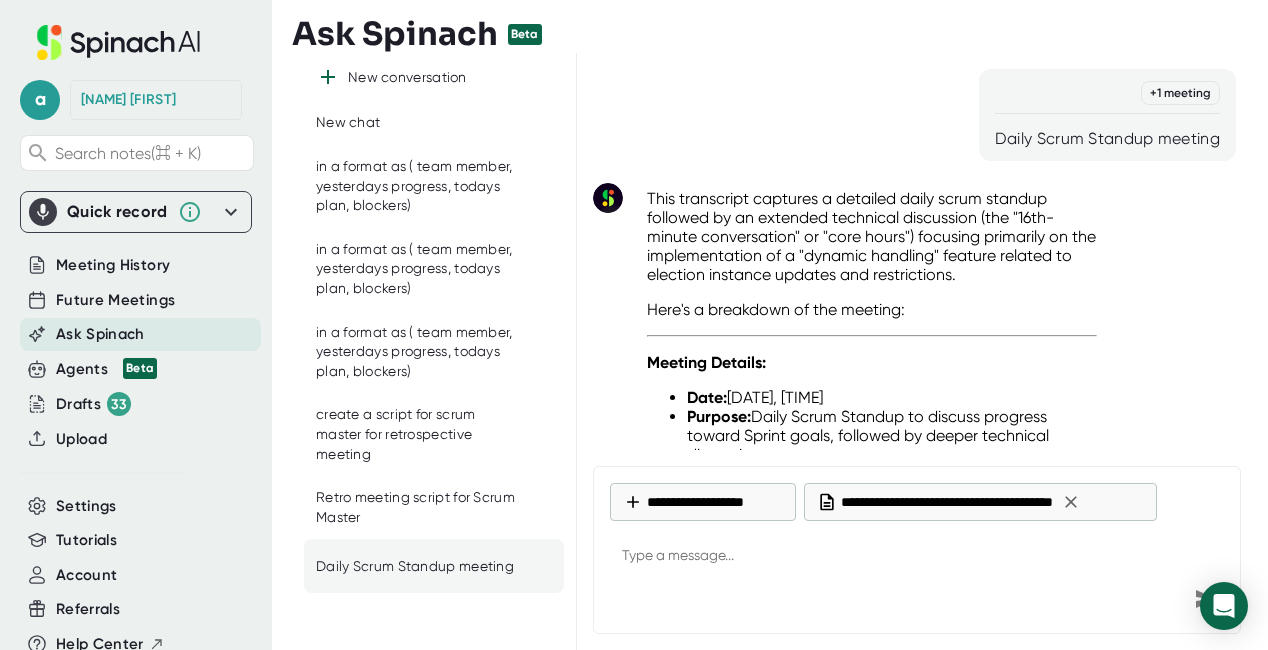 click at bounding box center (1206, 599) 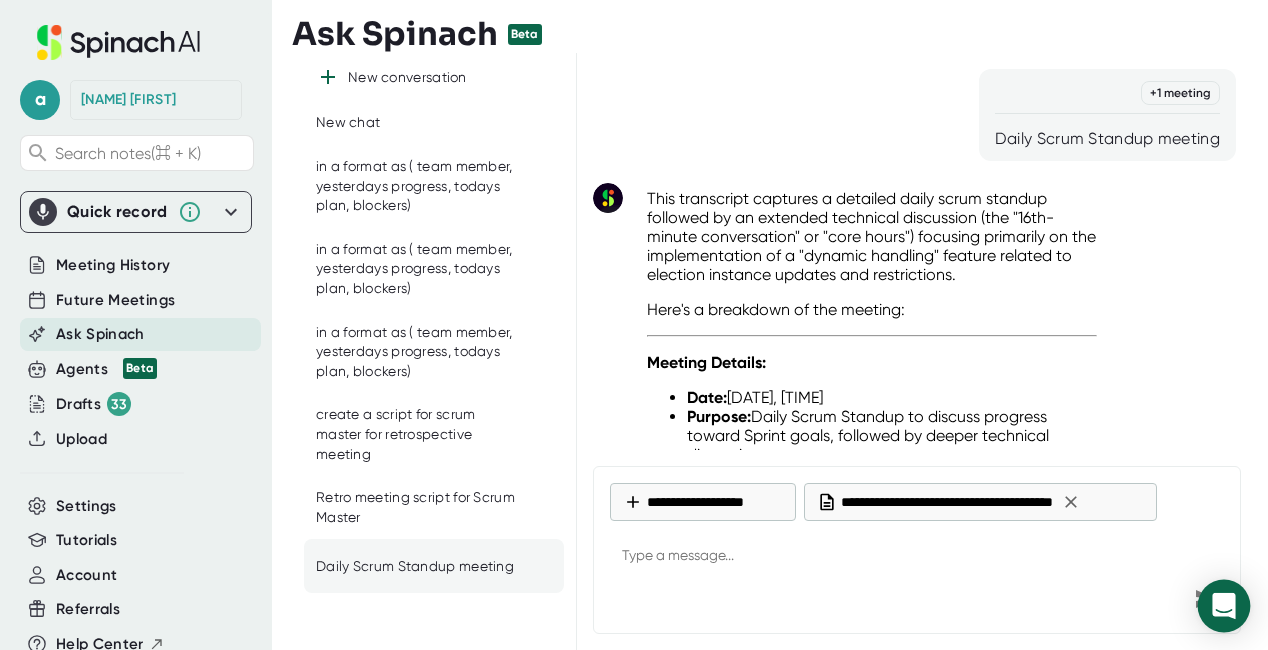 click on "a Abdul Rahim Search notes (⌘ + K) Quick record Include tab audio Start Recording Meeting History Future Meetings Ask Spinach Agents Beta Drafts 33 Upload Settings Tutorials Account Referrals Help Center Starter Guide + Ask Spinach Beta New conversation New chat in a format as ( team member, yesterdays progress, todays plan, blockers) in a format as ( team member, yesterdays progress, todays plan, blockers) in a format as ( team member, yesterdays progress, todays plan, blockers) create a script for scrum master for retrospective meeting Retro meeting script for Scrum Master Daily Scrum Standup meeting + 1 meeting Daily Scrum Standup meeting This transcript captures a detailed daily scrum standup followed by an extended technical discussion (the "16th-minute conversation" or "core hours") focusing primarily on the implementation of a "dynamic handling" feature related to election instance updates and restrictions.
Here's a breakdown of the meeting:
Meeting Details:
Date:
Purpose:" at bounding box center [634, 325] 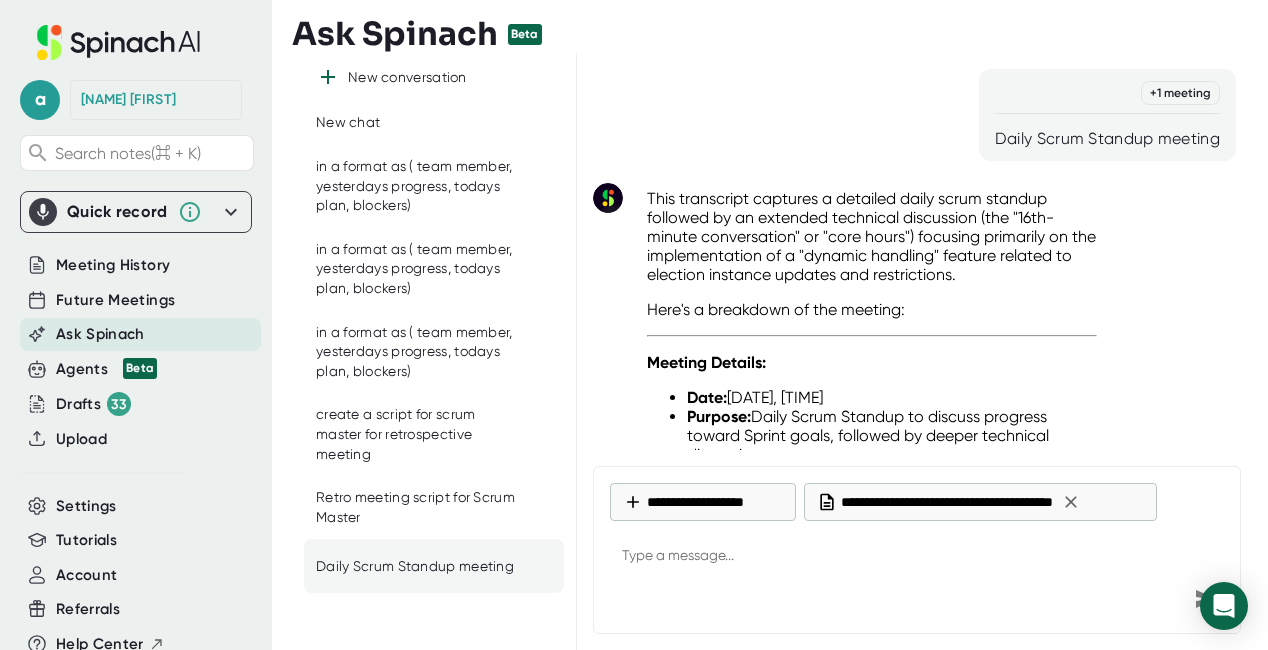 click at bounding box center (1206, 599) 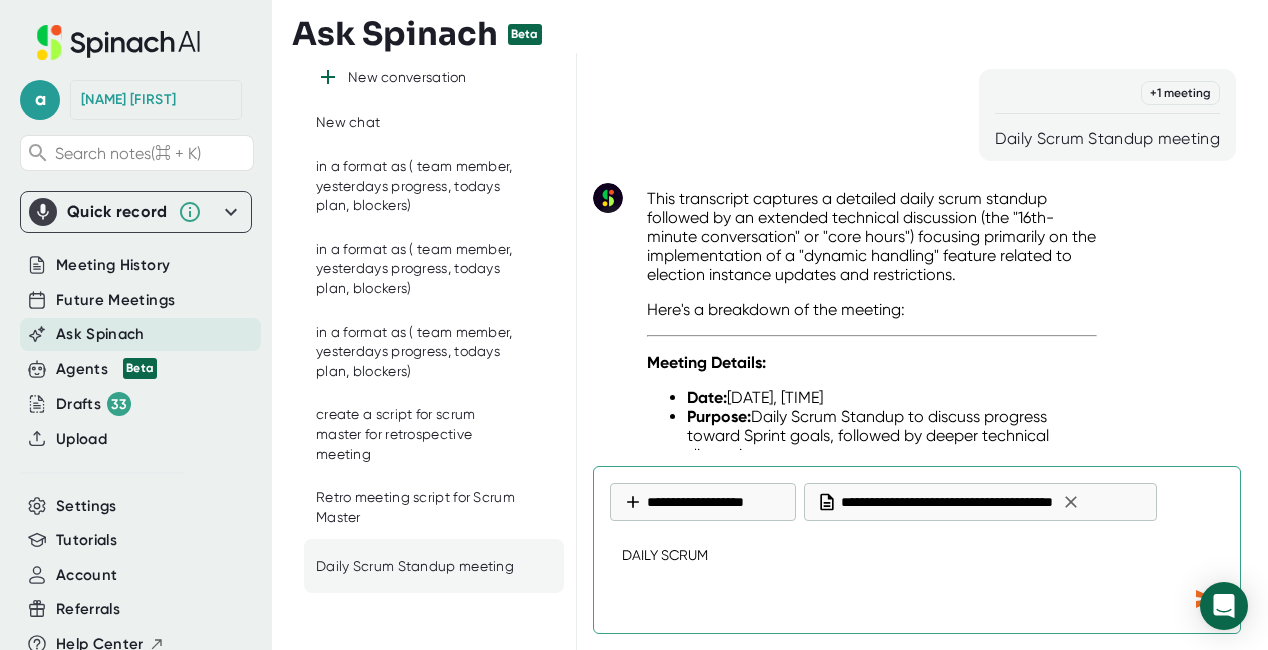 type on "DAILY SCRUM" 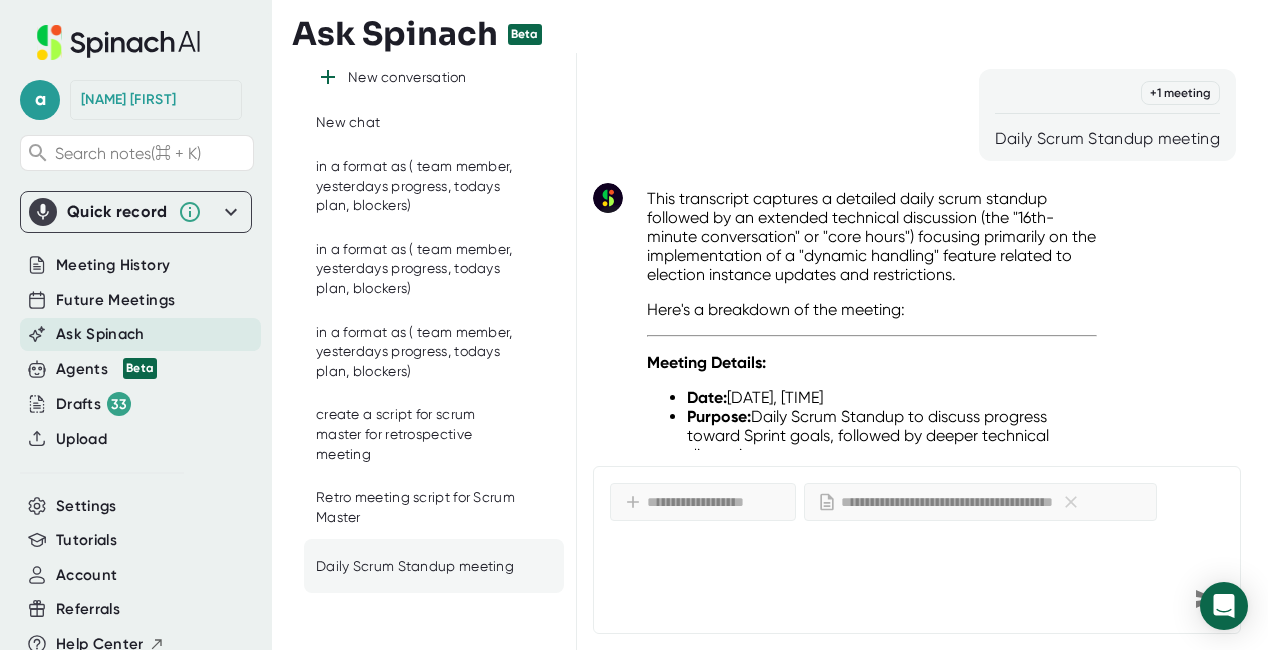scroll, scrollTop: 0, scrollLeft: 0, axis: both 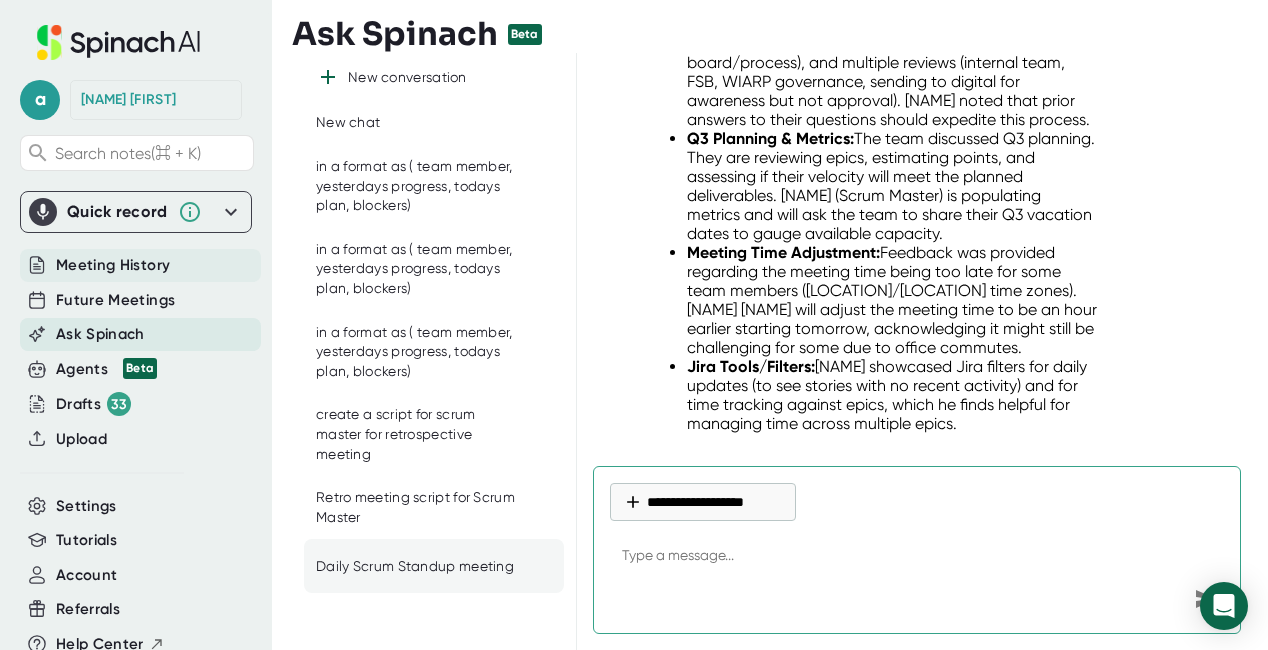 click on "Meeting History" at bounding box center (113, 265) 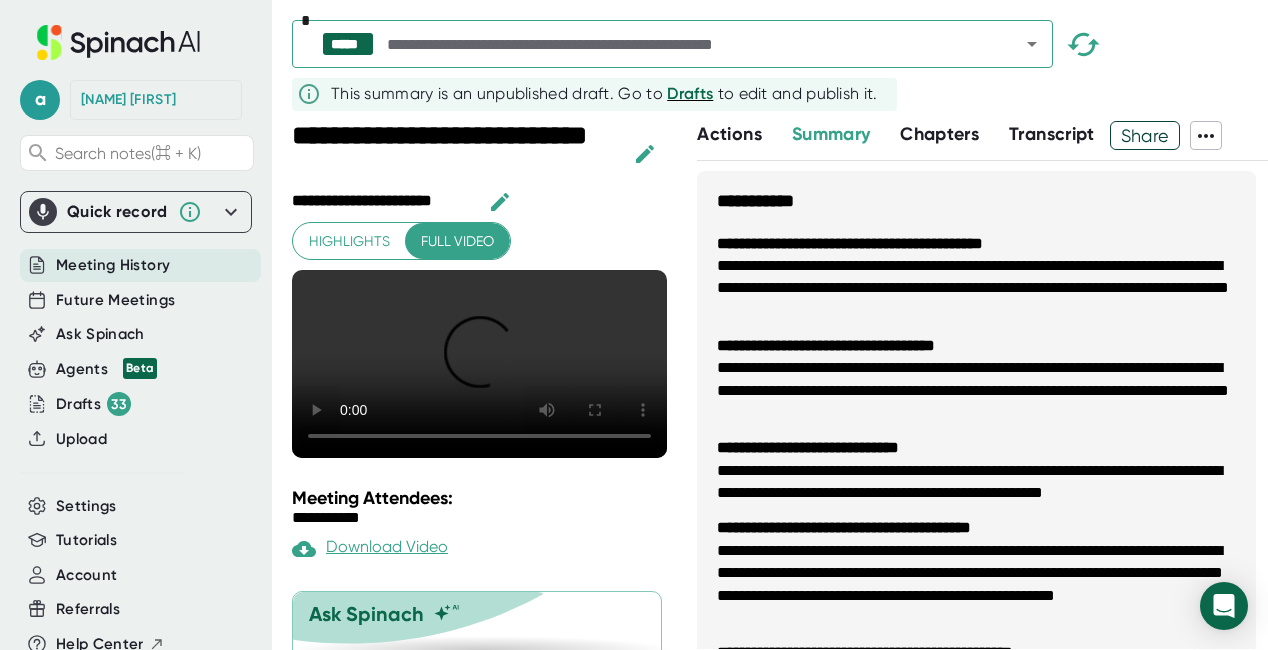 click on "Actions" at bounding box center [729, 134] 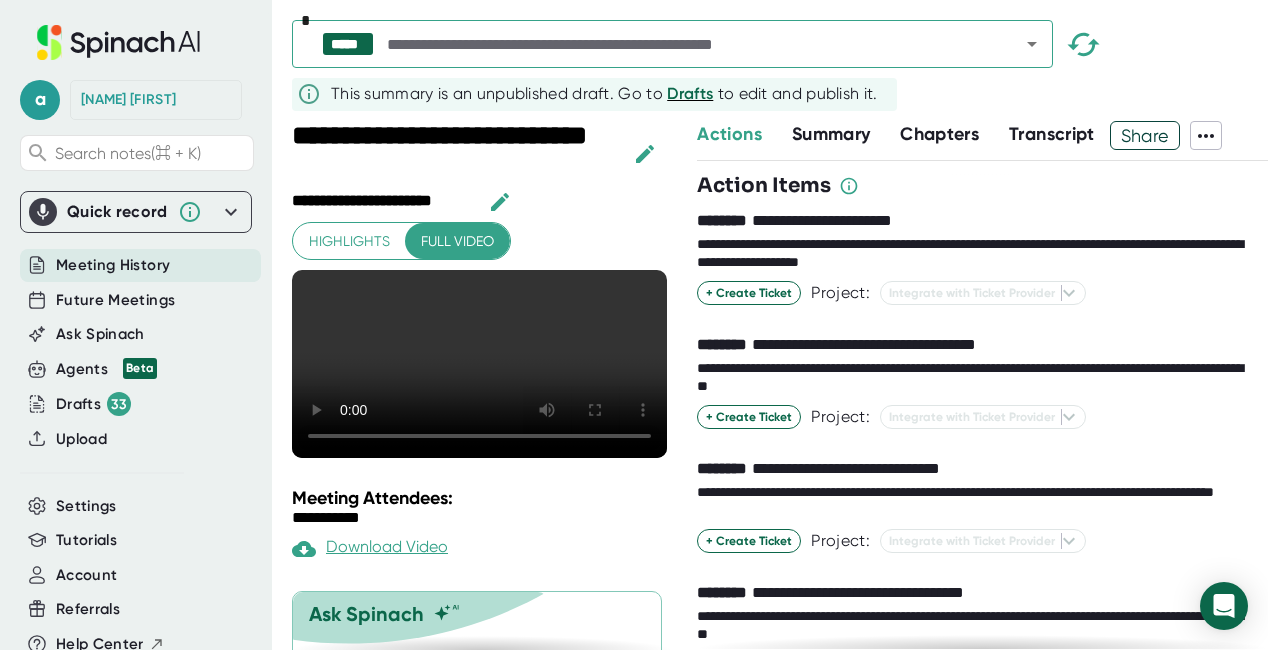 click on "Summary" at bounding box center (831, 134) 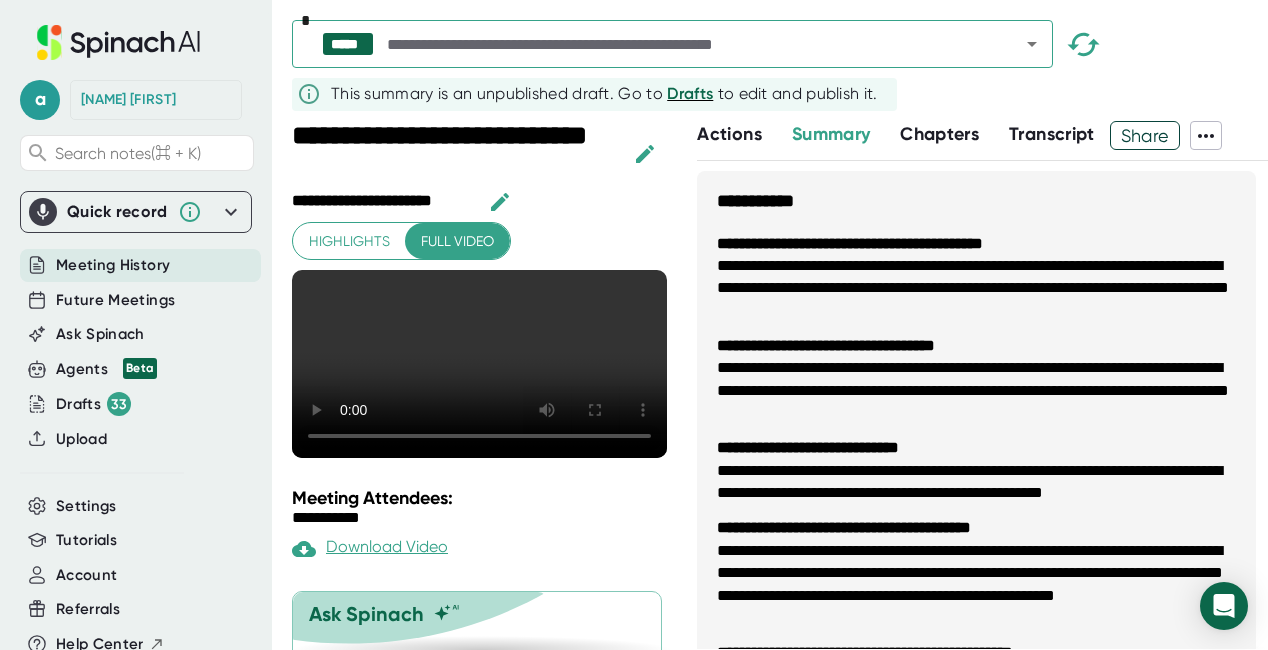 click at bounding box center (1206, 136) 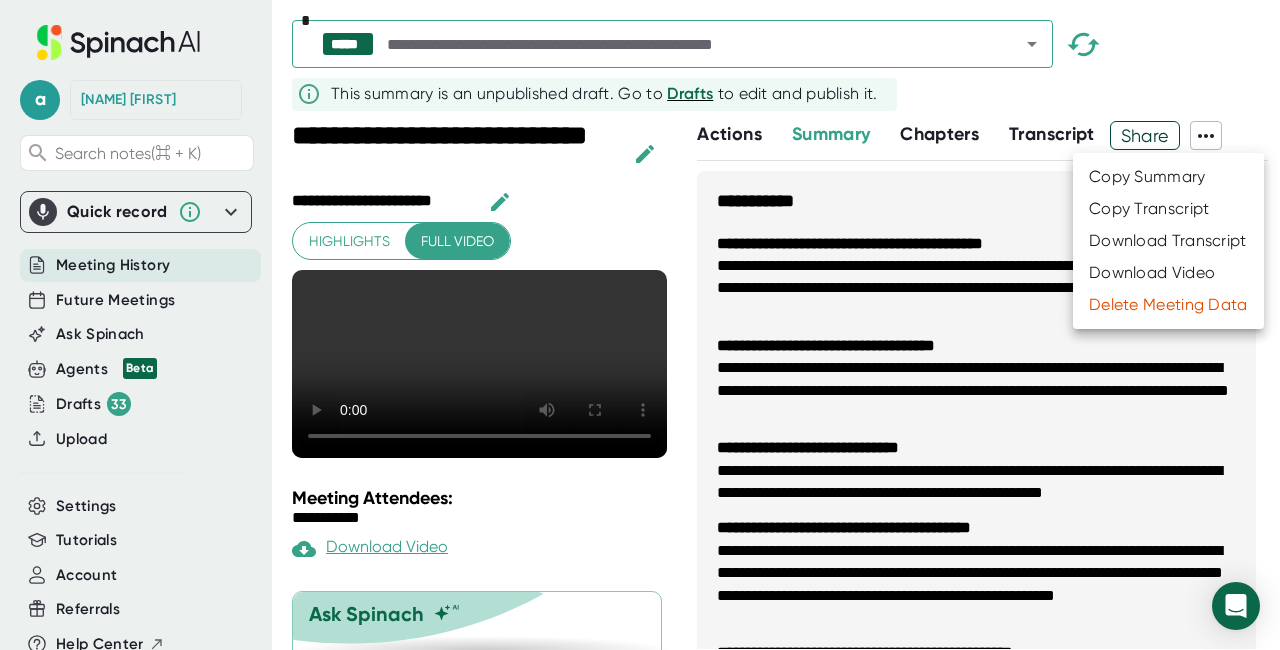 click at bounding box center (640, 325) 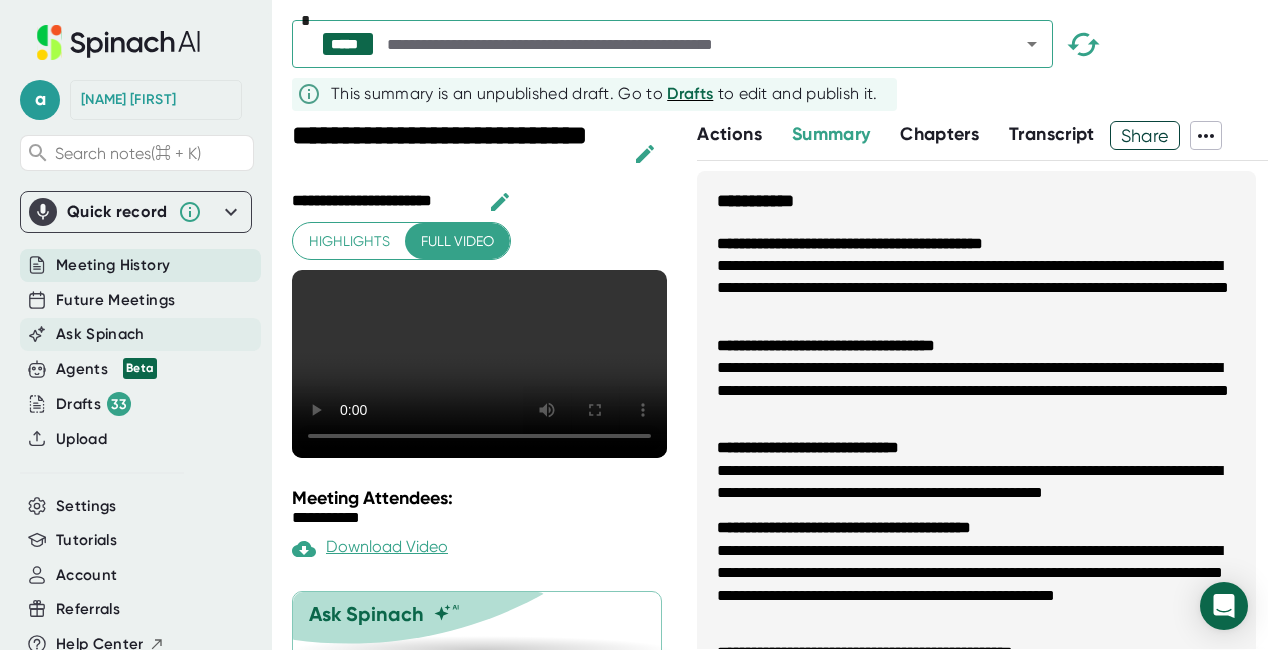 click on "Ask Spinach" at bounding box center [113, 265] 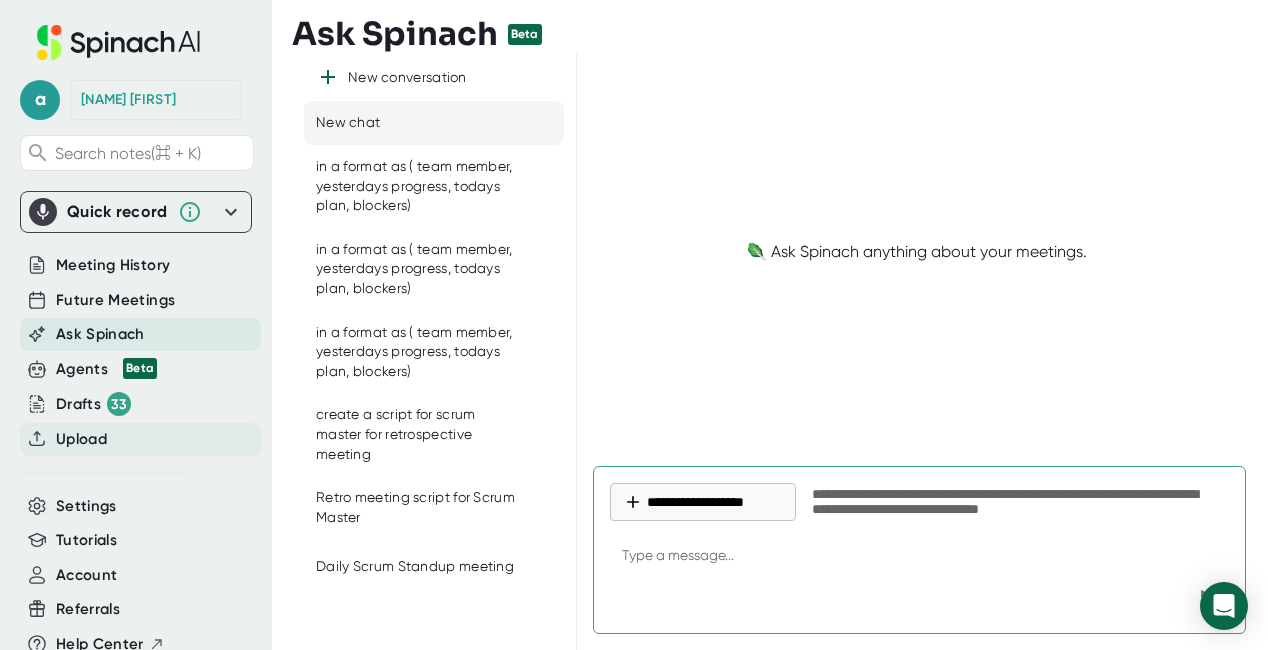 scroll, scrollTop: 0, scrollLeft: 0, axis: both 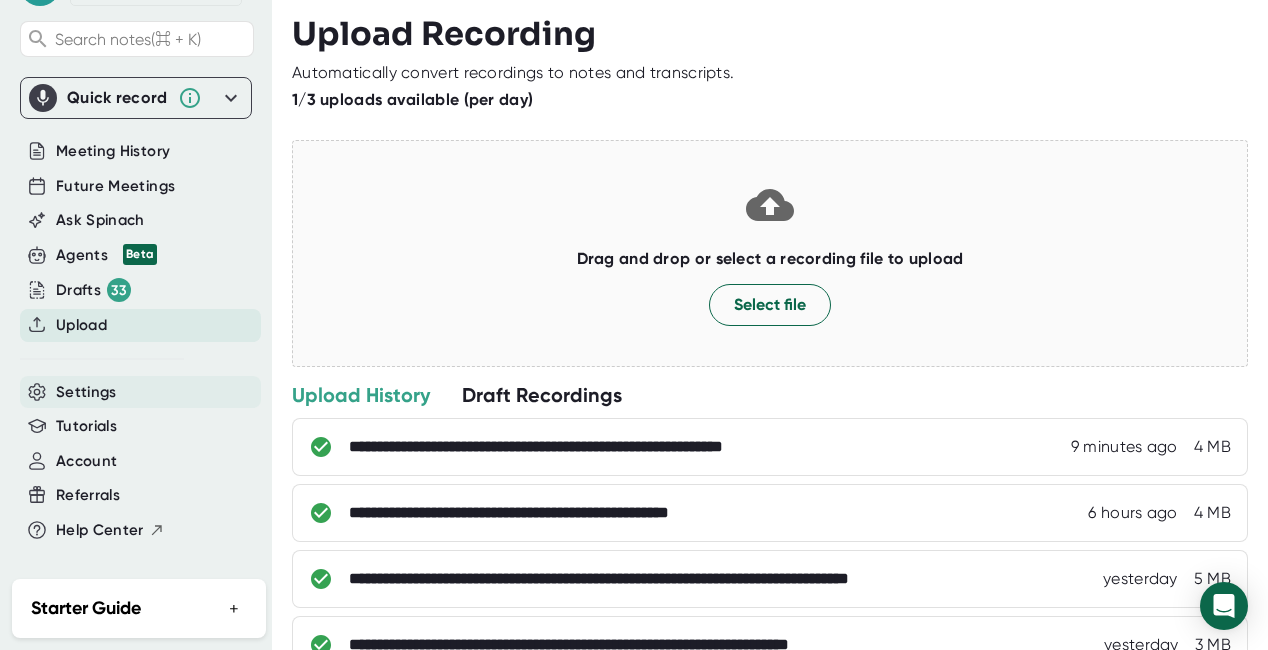 click on "Settings" at bounding box center [113, 151] 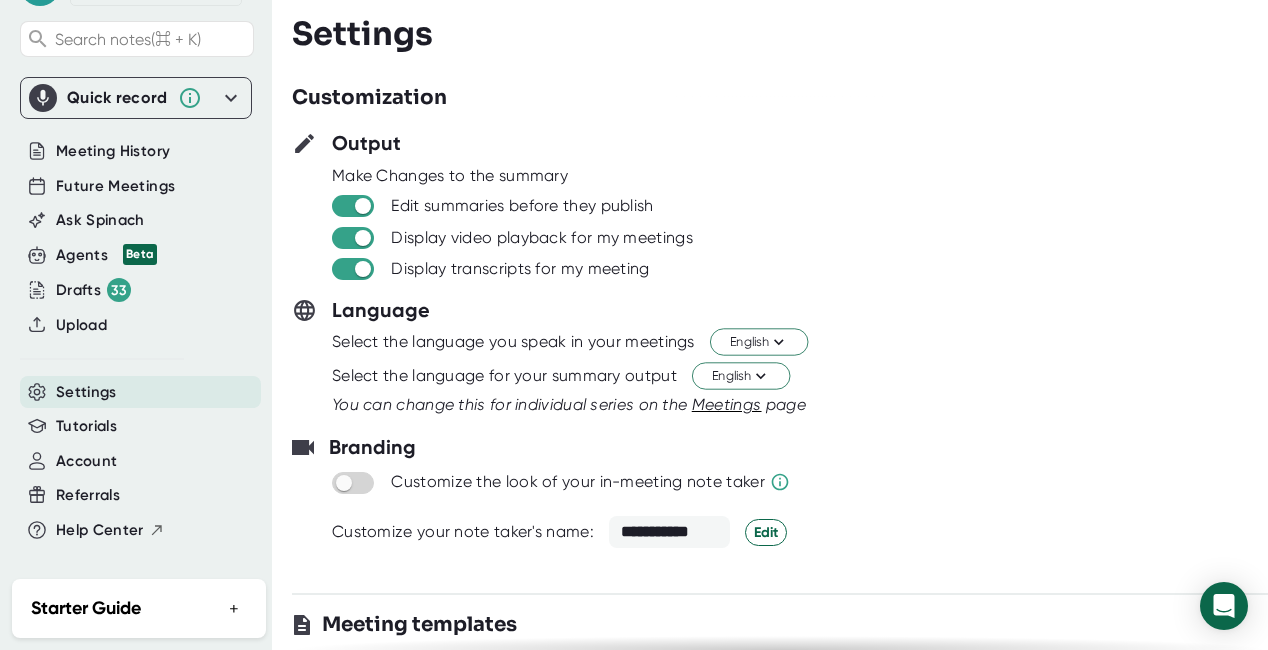 scroll, scrollTop: 0, scrollLeft: 0, axis: both 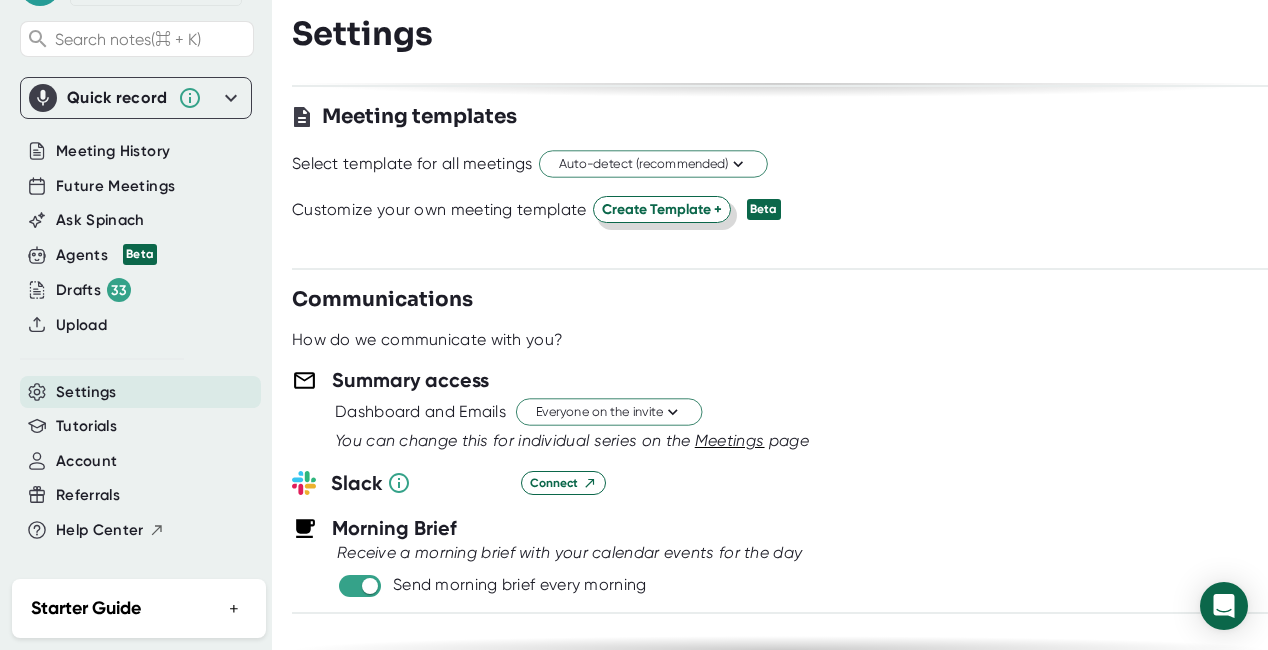 click on "Create Template +" at bounding box center [766, 24] 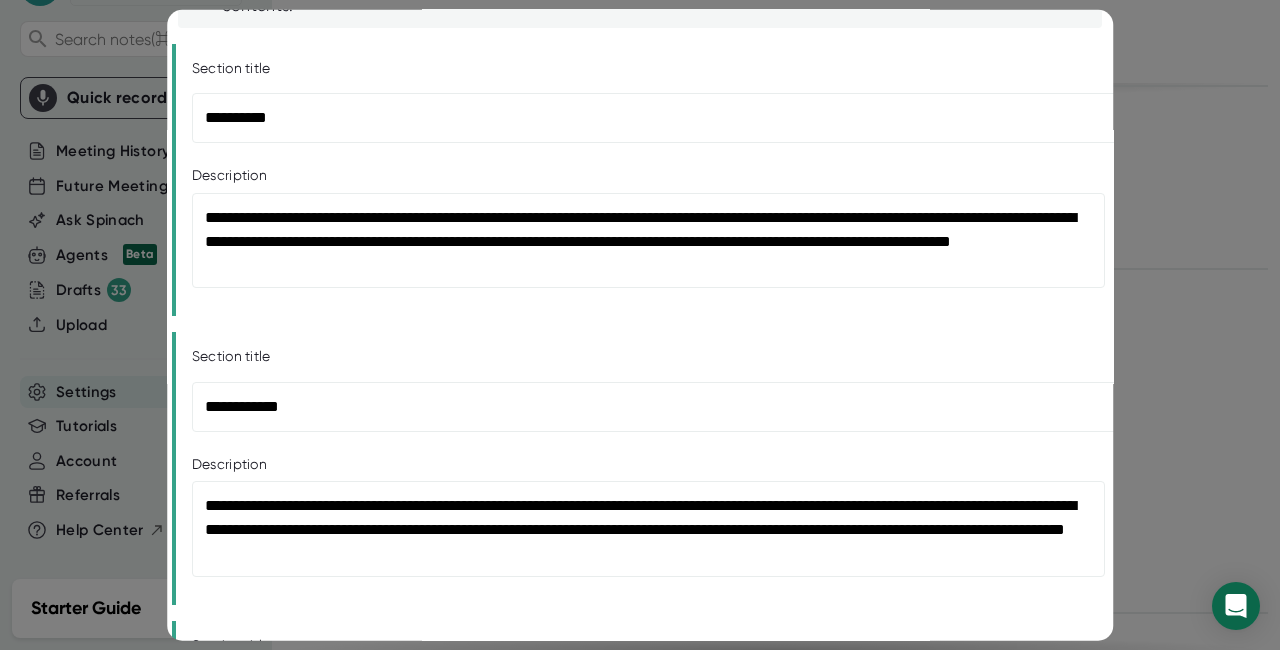 scroll, scrollTop: 0, scrollLeft: 0, axis: both 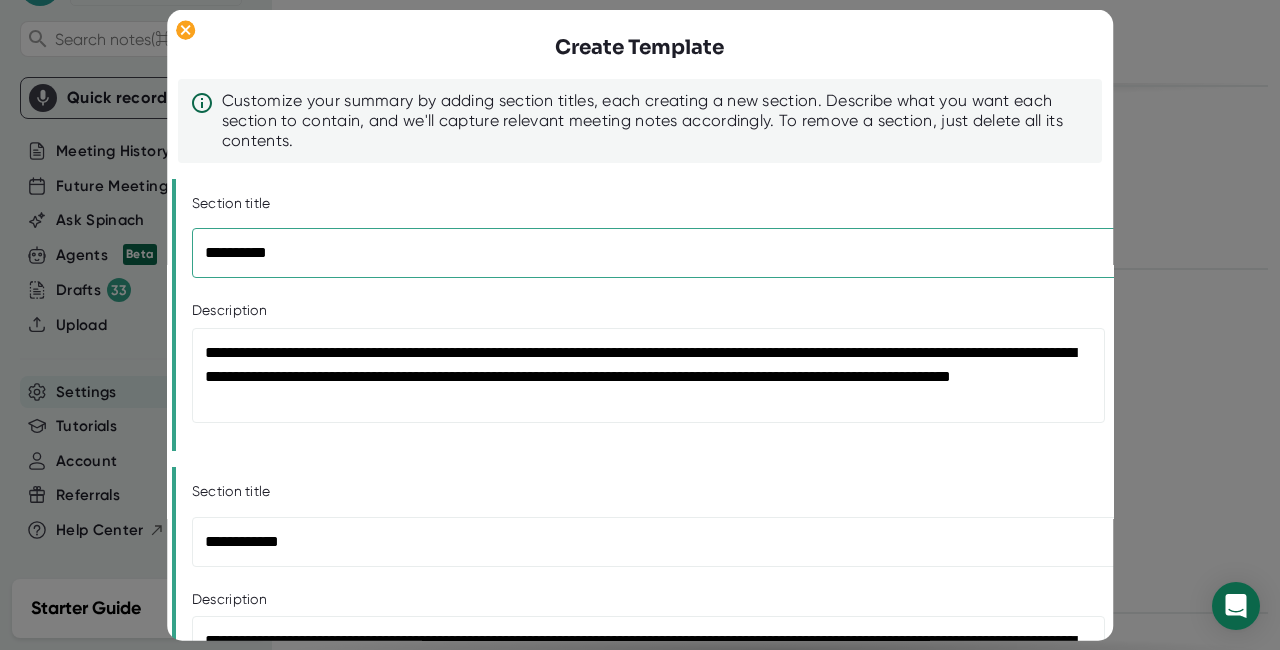 drag, startPoint x: 298, startPoint y: 256, endPoint x: 155, endPoint y: 236, distance: 144.39183 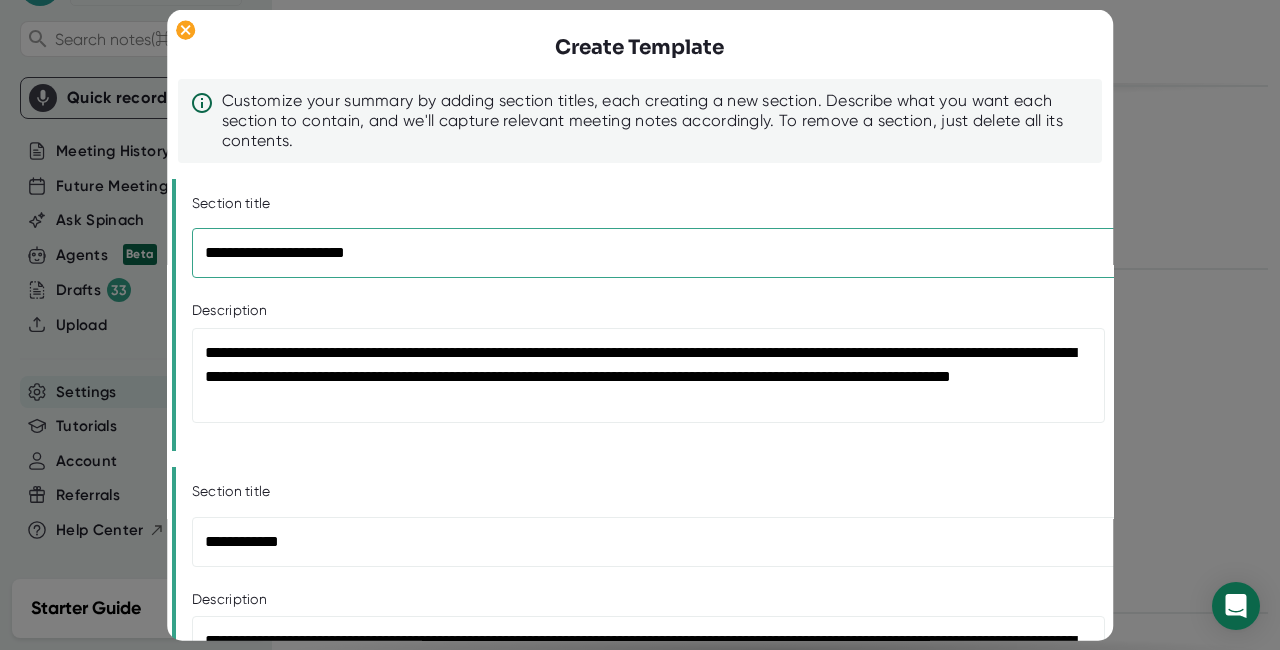 click on "**********" at bounding box center [655, 253] 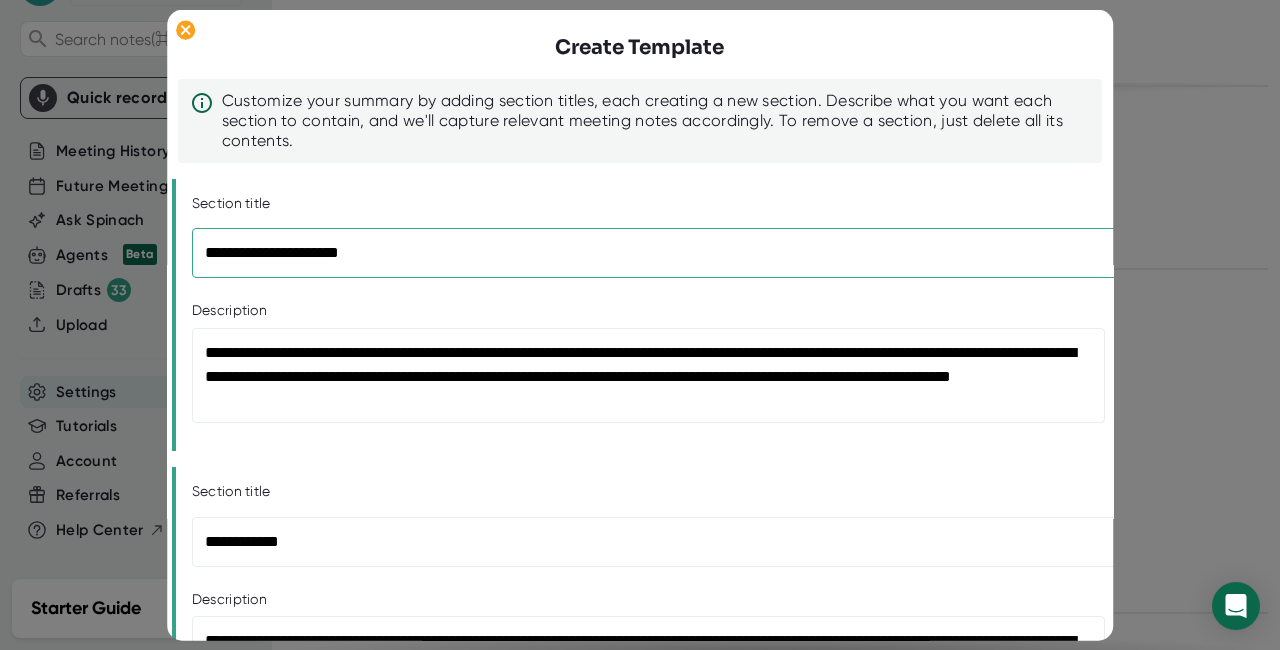 type on "**********" 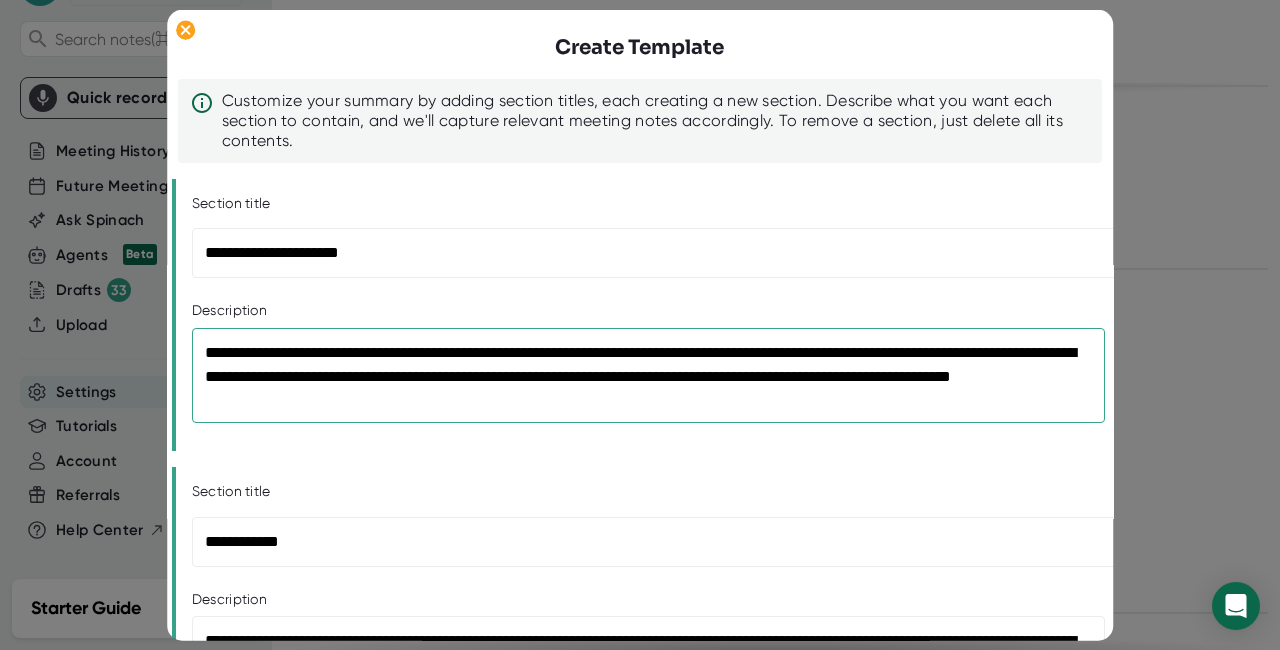drag, startPoint x: 394, startPoint y: 402, endPoint x: 199, endPoint y: 357, distance: 200.12495 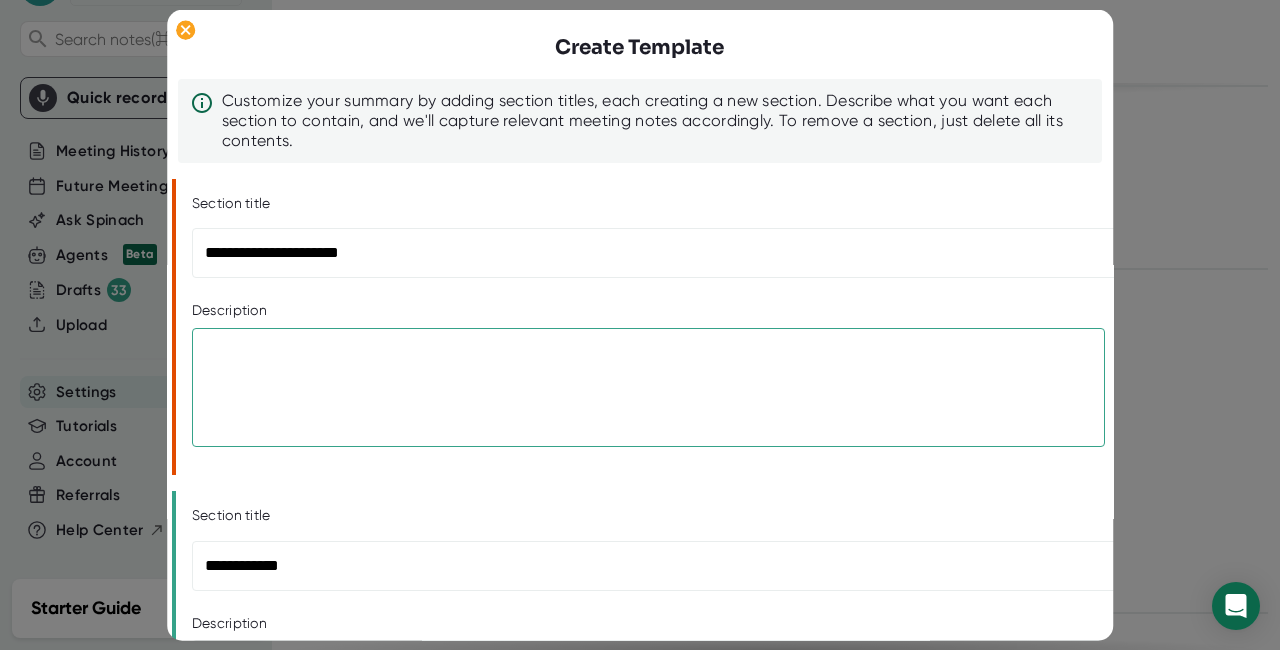 type 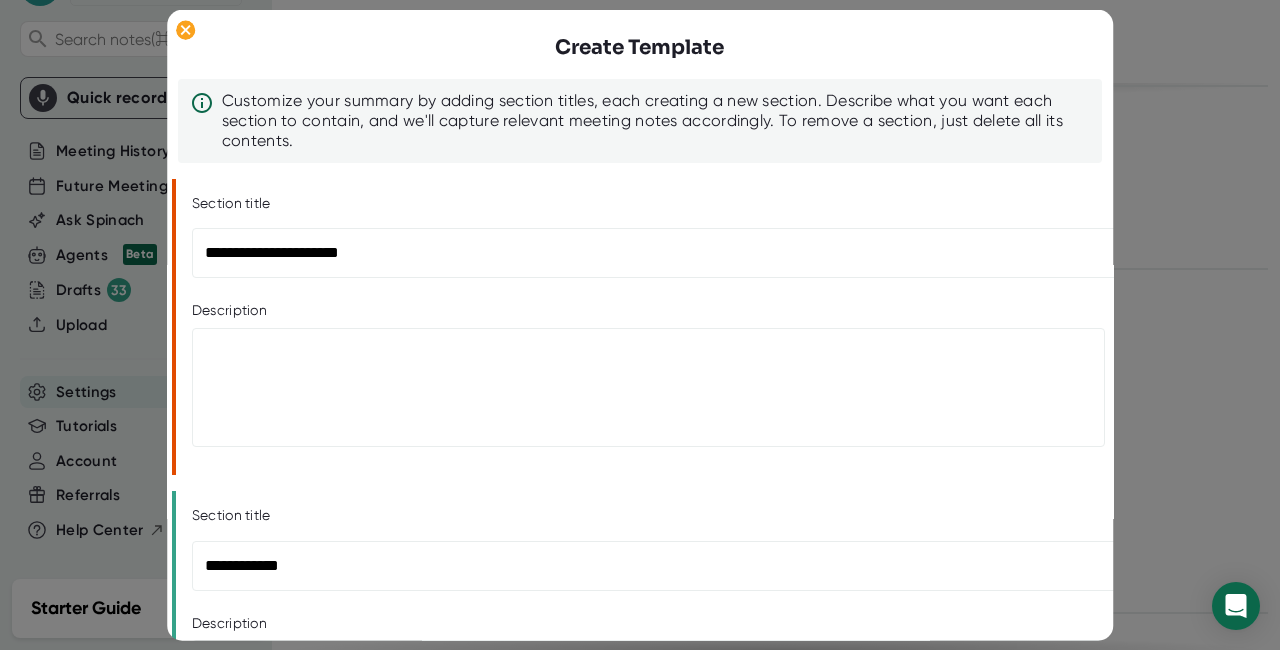 click on "Section title" at bounding box center (642, 516) 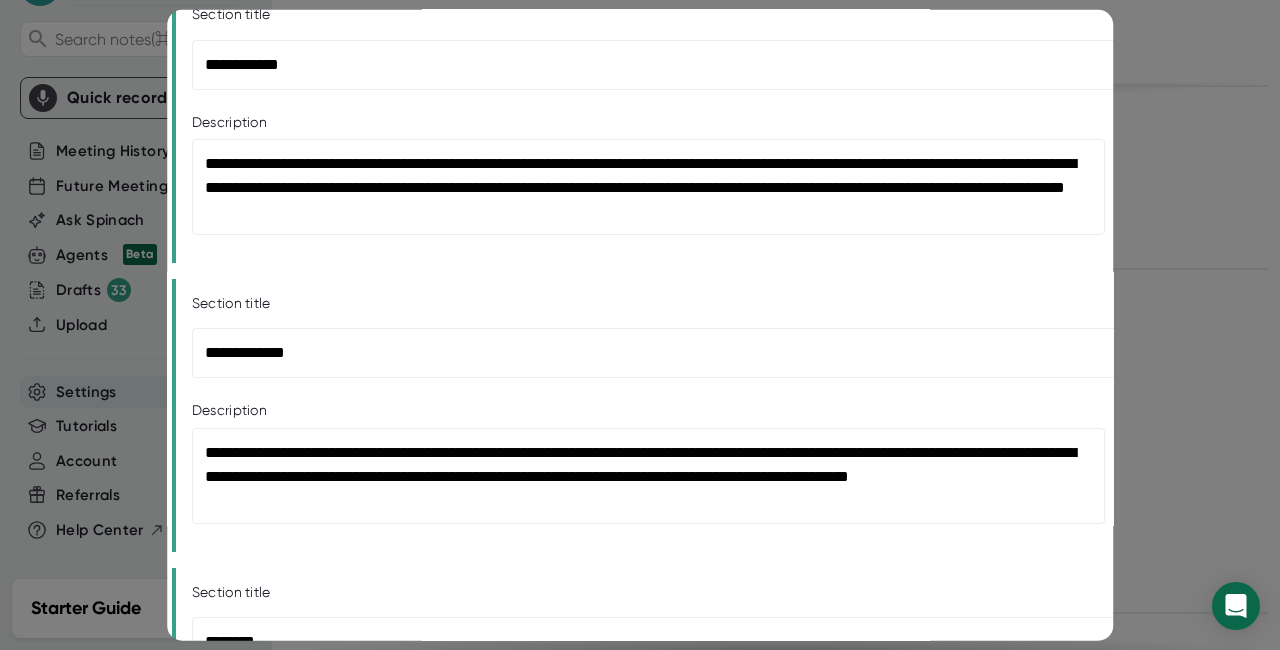 scroll, scrollTop: 0, scrollLeft: 0, axis: both 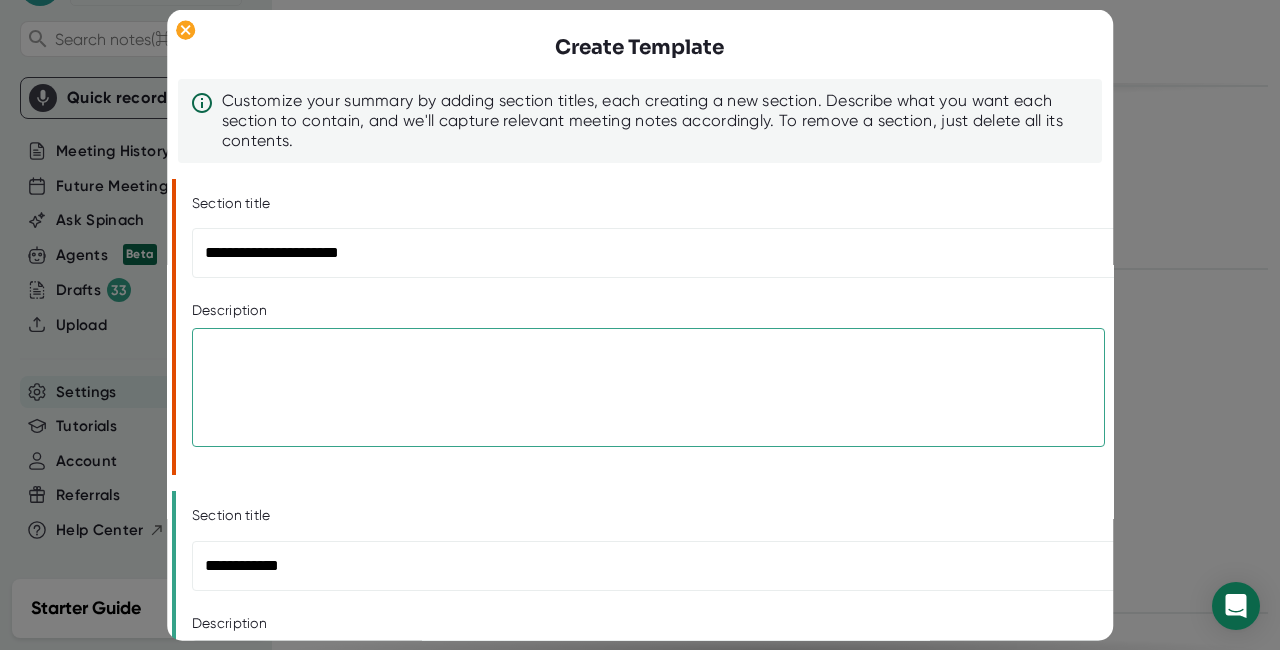 click at bounding box center (649, 388) 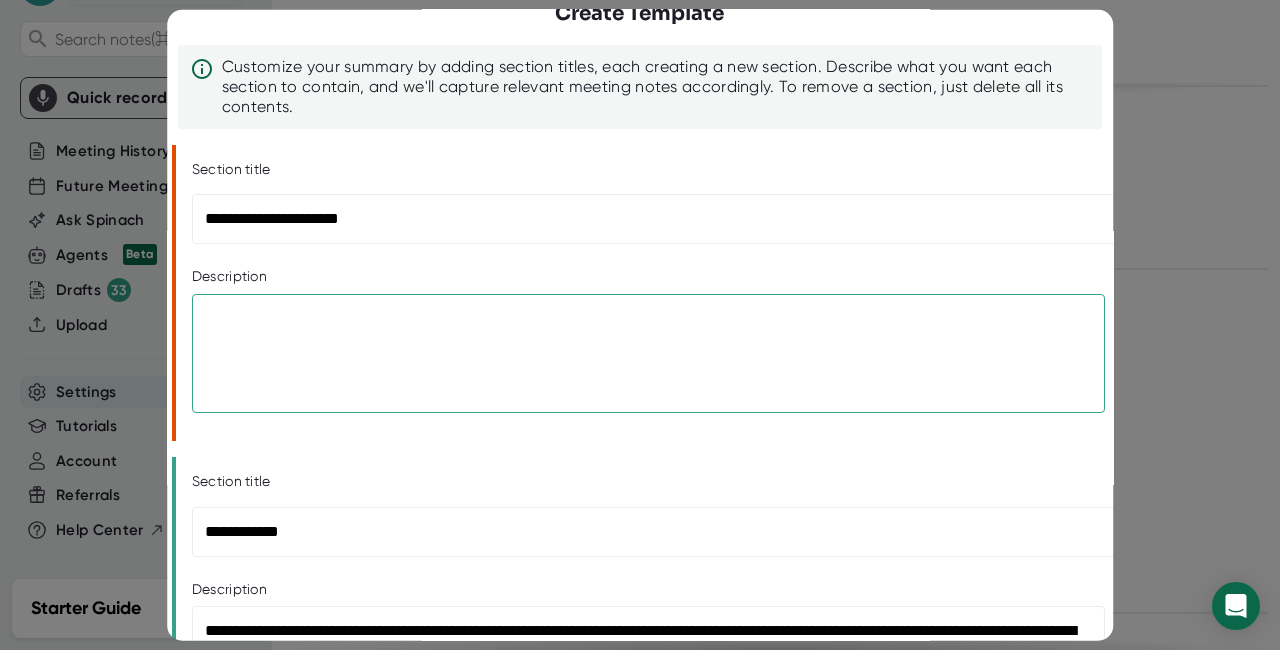 scroll, scrollTop: 35, scrollLeft: 0, axis: vertical 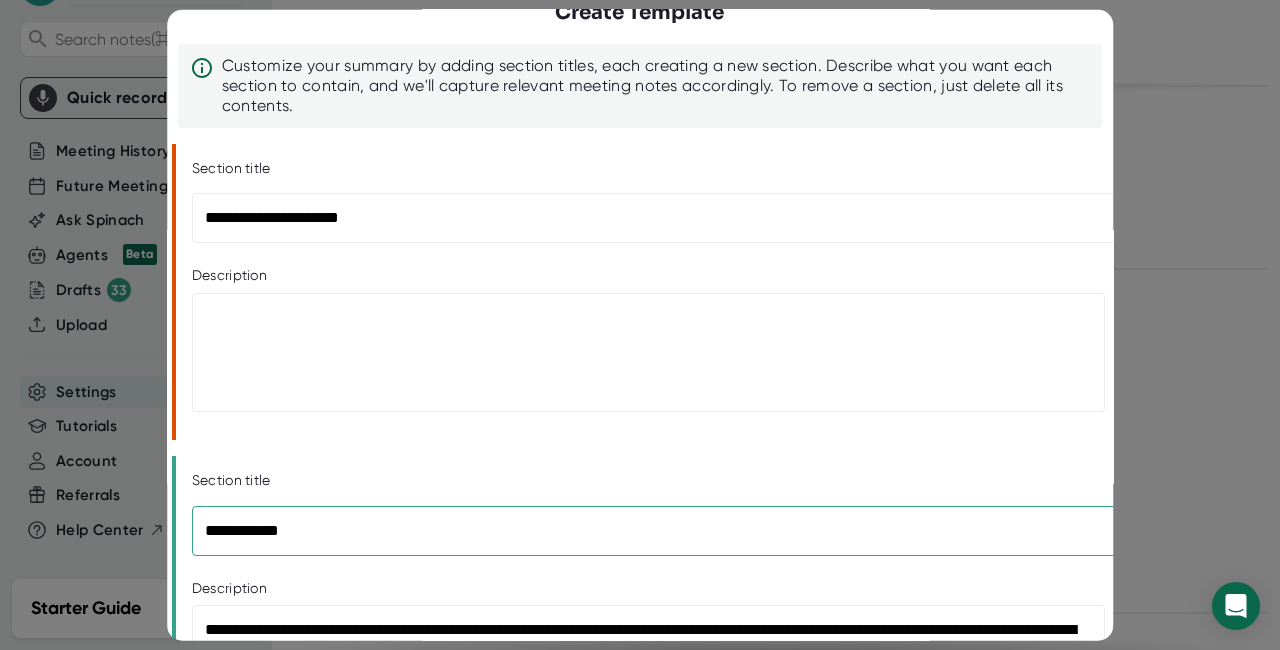 drag, startPoint x: 301, startPoint y: 529, endPoint x: 199, endPoint y: 522, distance: 102.239914 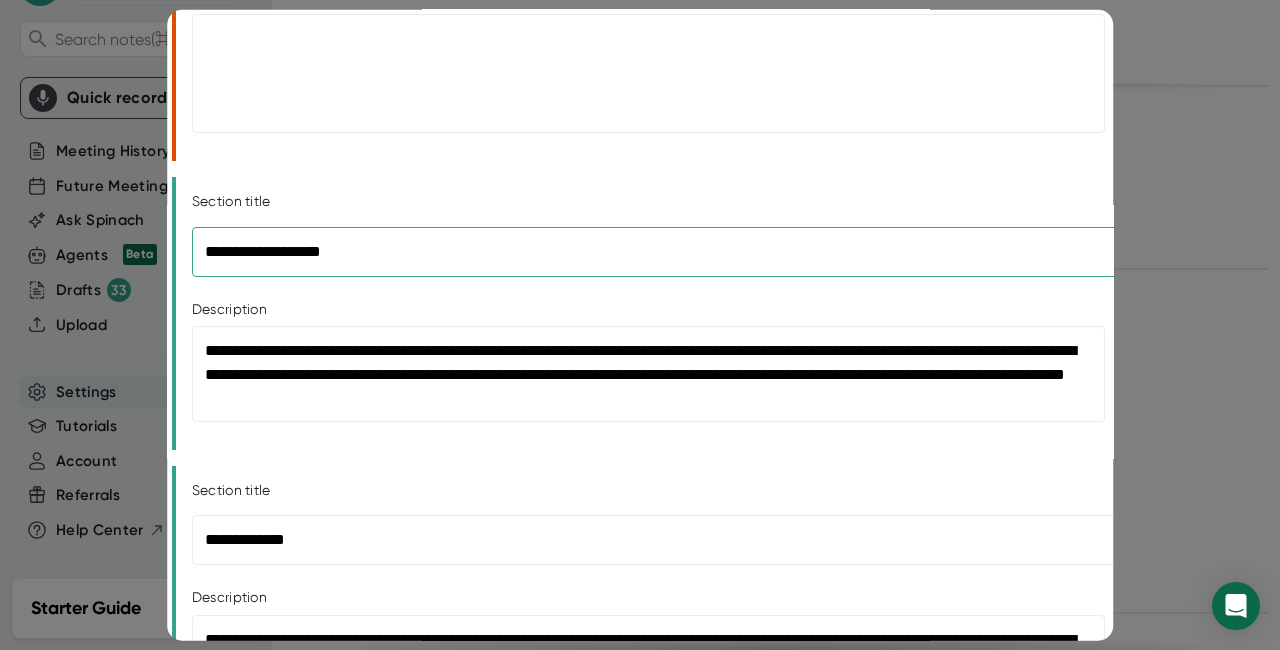 scroll, scrollTop: 329, scrollLeft: 0, axis: vertical 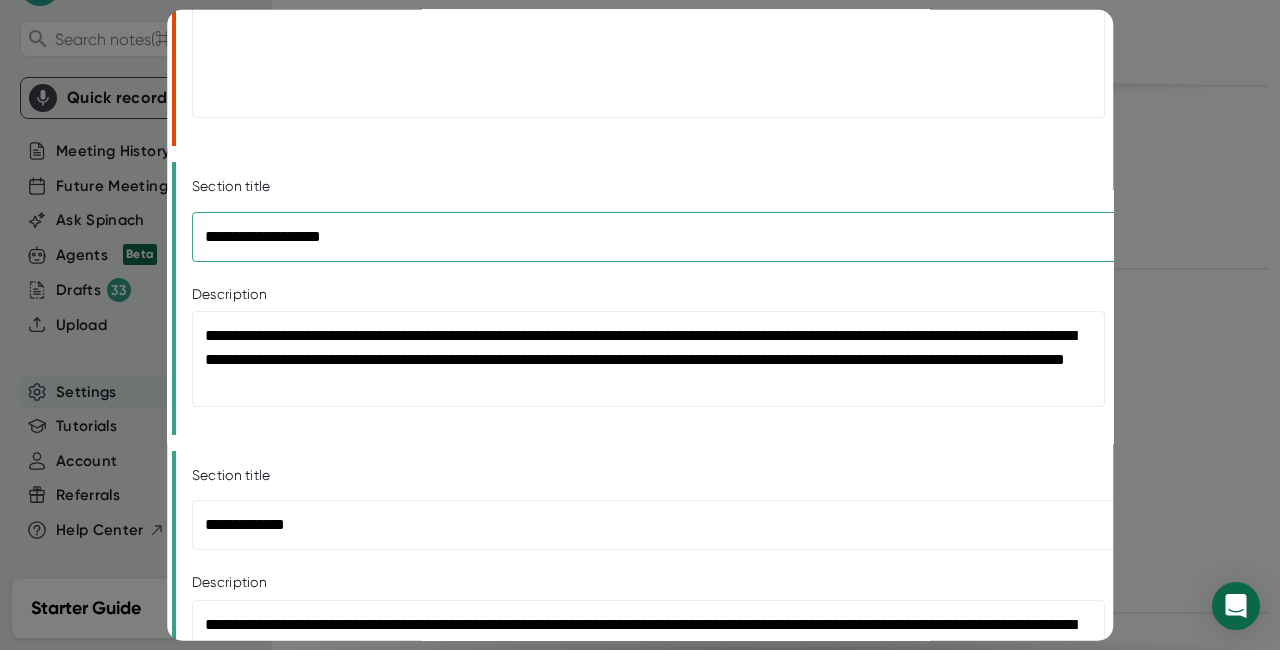 type on "**********" 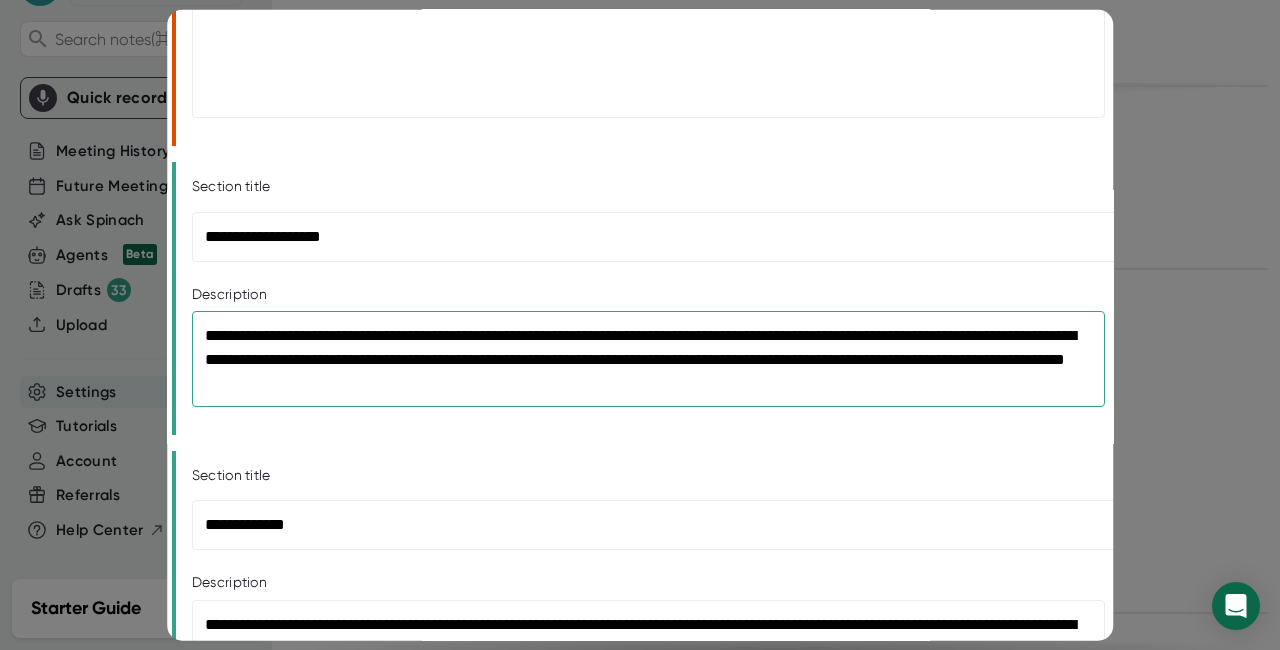 drag, startPoint x: 506, startPoint y: 386, endPoint x: 201, endPoint y: 336, distance: 309.0712 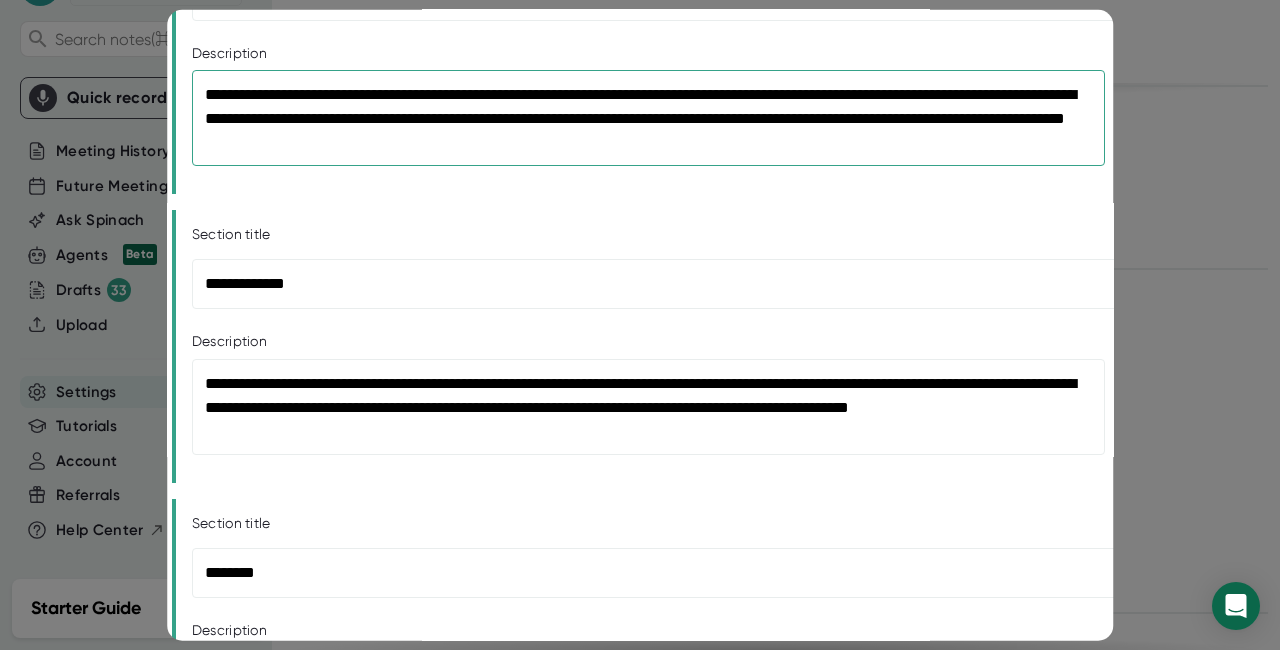scroll, scrollTop: 579, scrollLeft: 0, axis: vertical 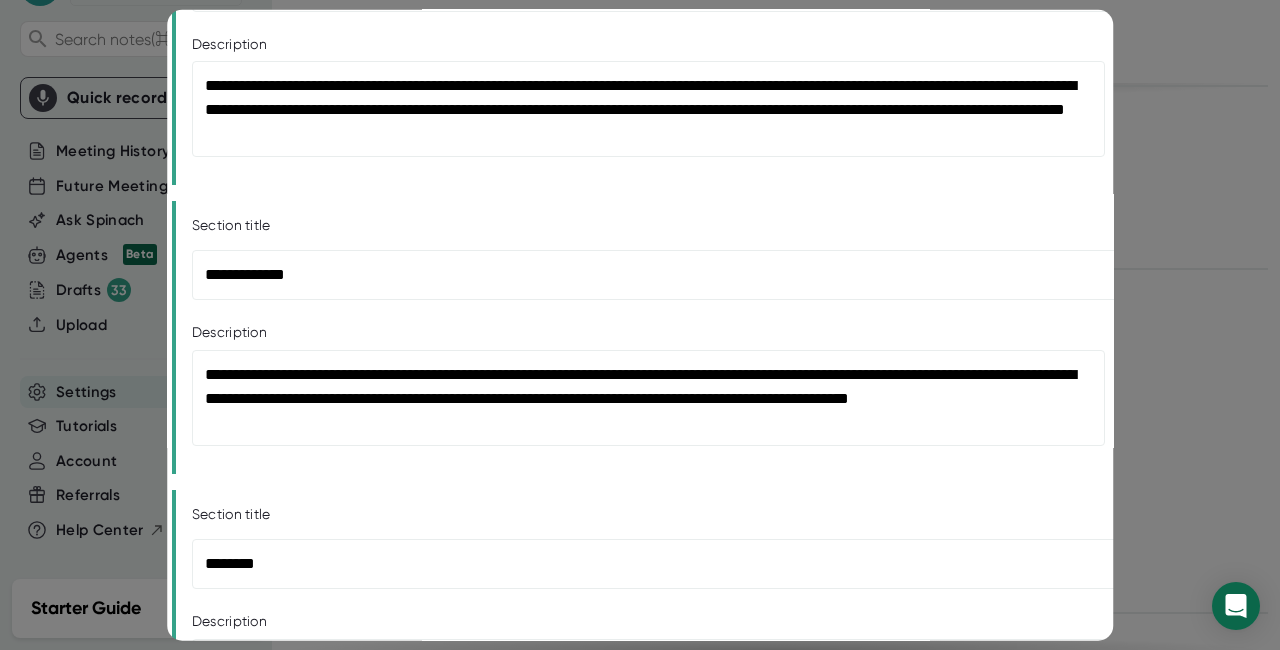 click at bounding box center [640, 325] 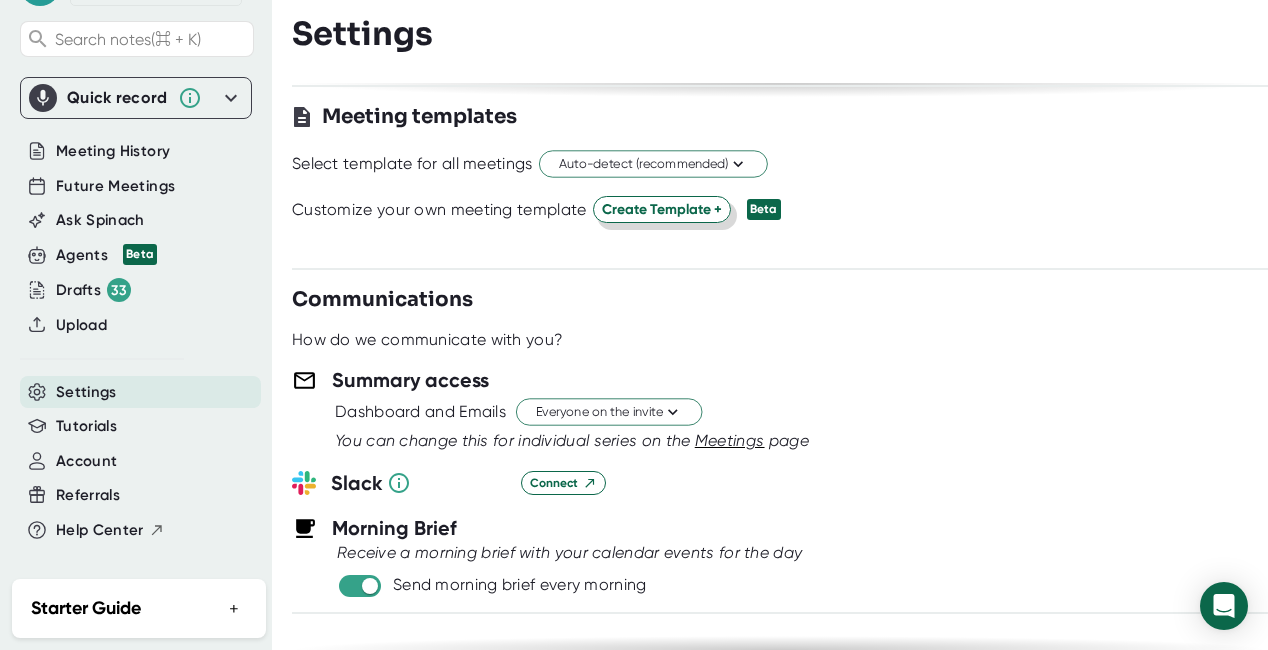 click on "Create Template +" at bounding box center (662, 209) 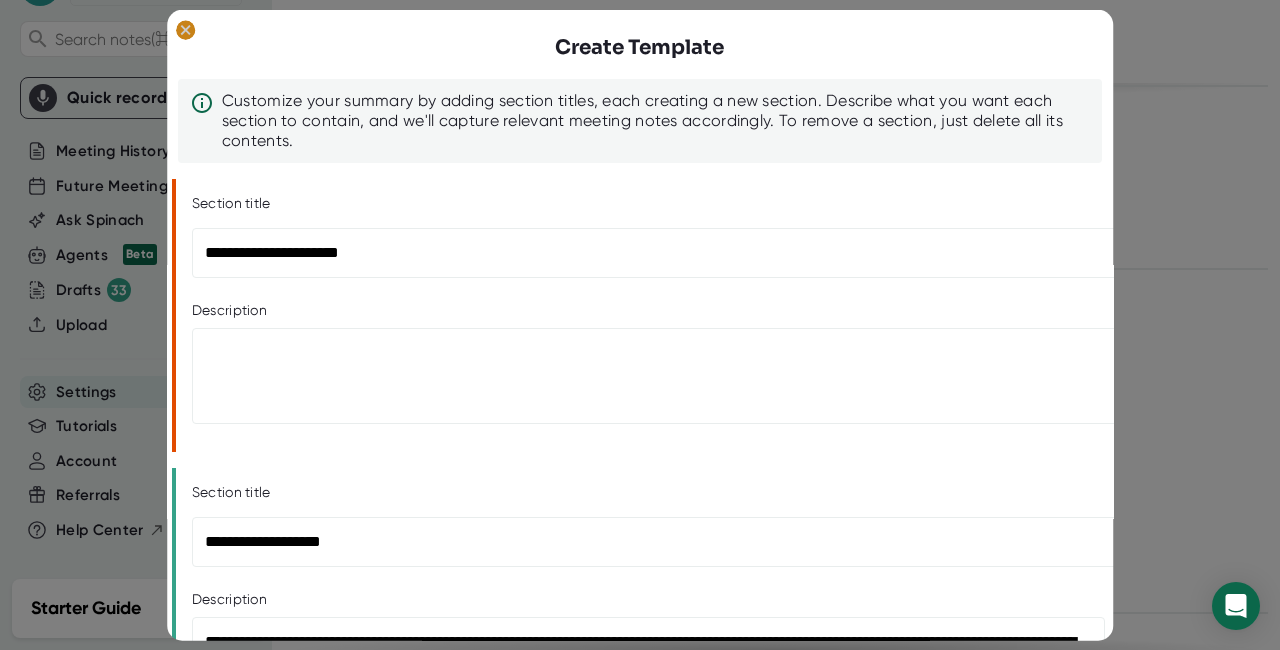 click at bounding box center [185, 30] 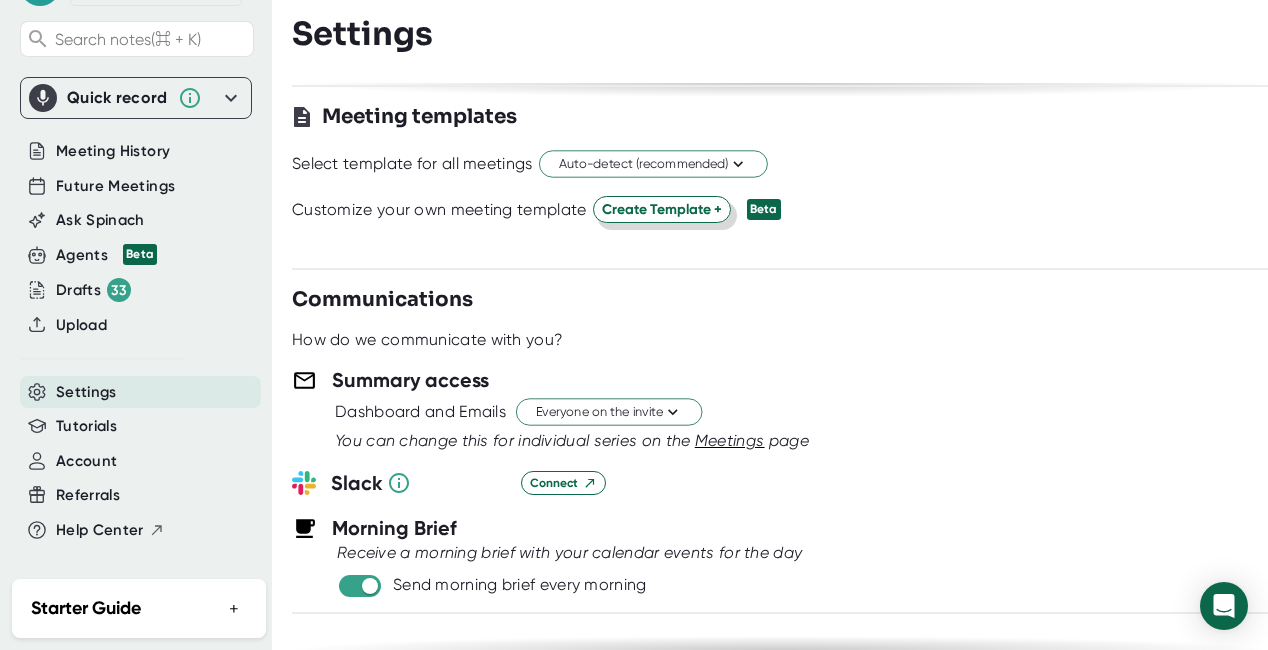 click on "Create Template +" at bounding box center (766, 24) 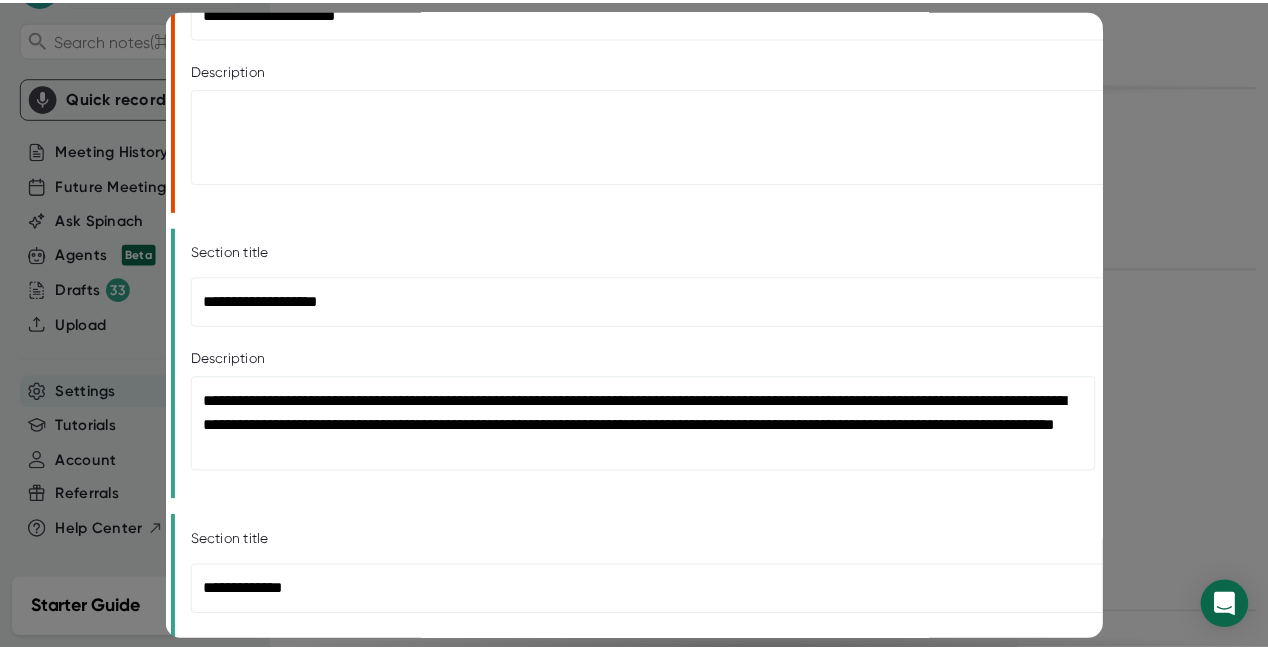 scroll, scrollTop: 0, scrollLeft: 0, axis: both 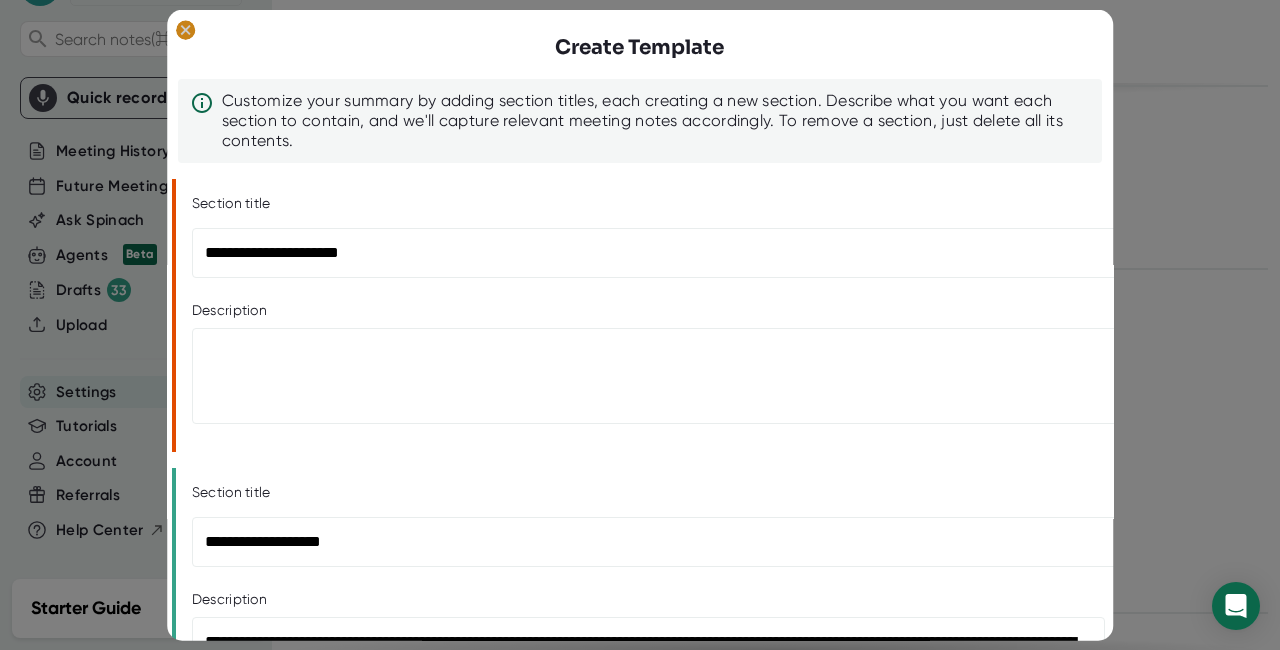 click at bounding box center [185, 30] 